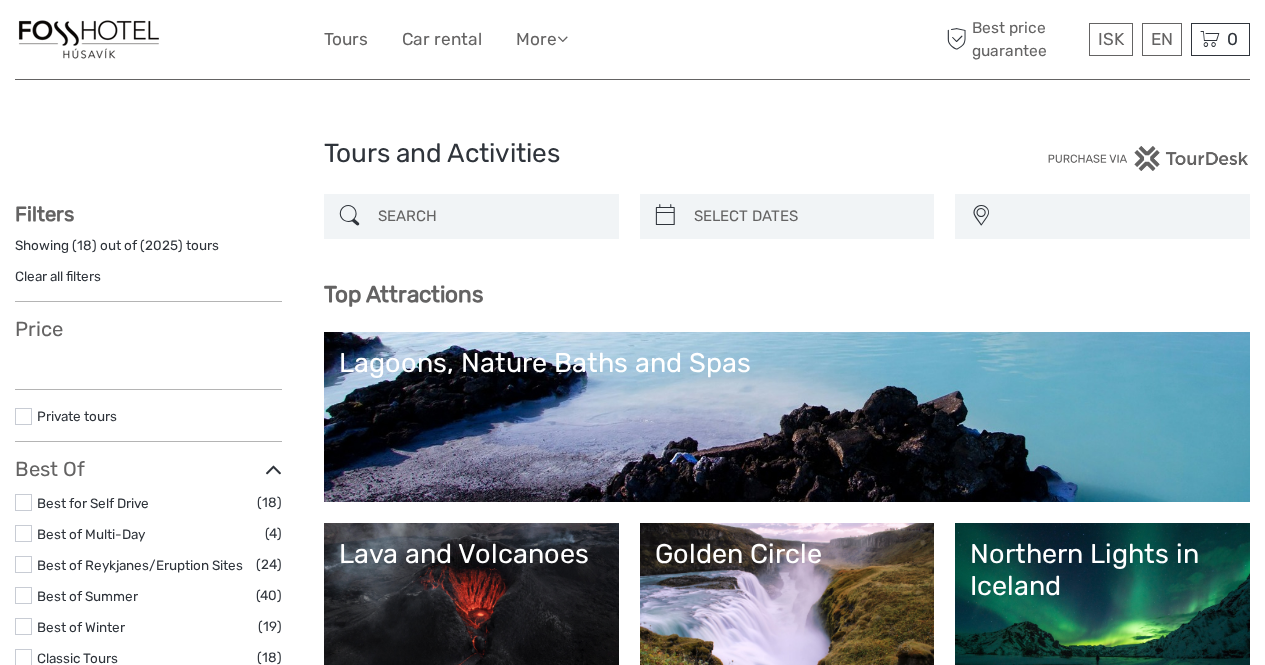 select 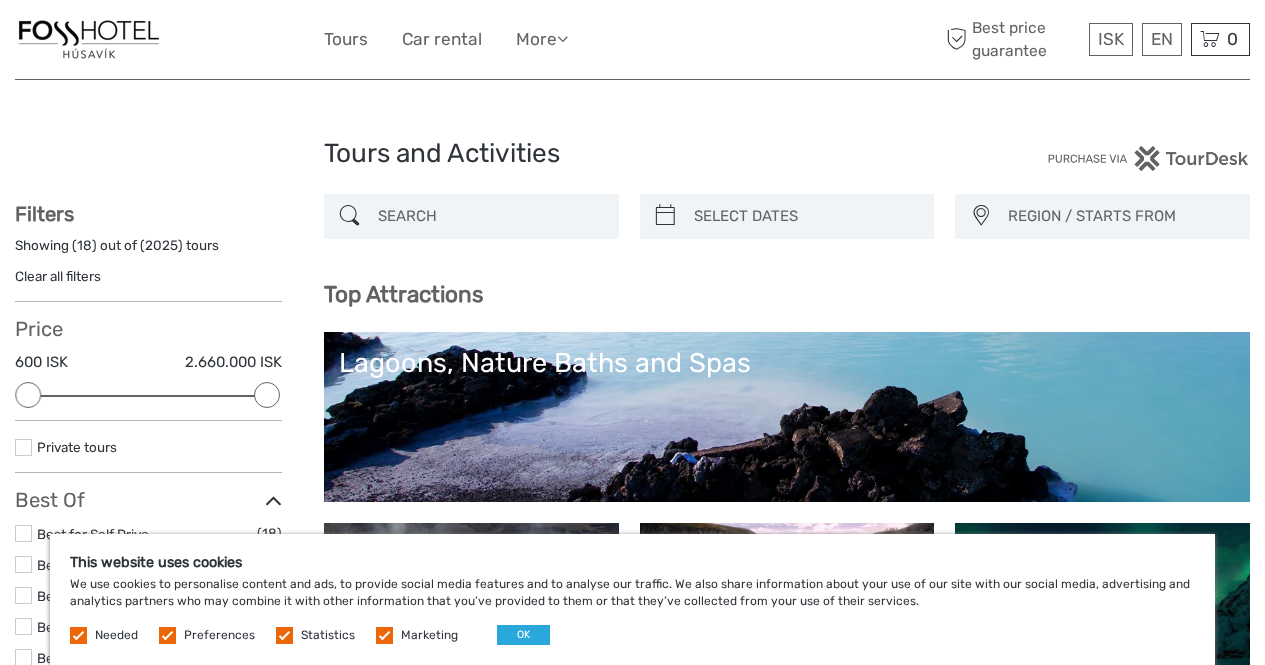 scroll, scrollTop: 0, scrollLeft: 0, axis: both 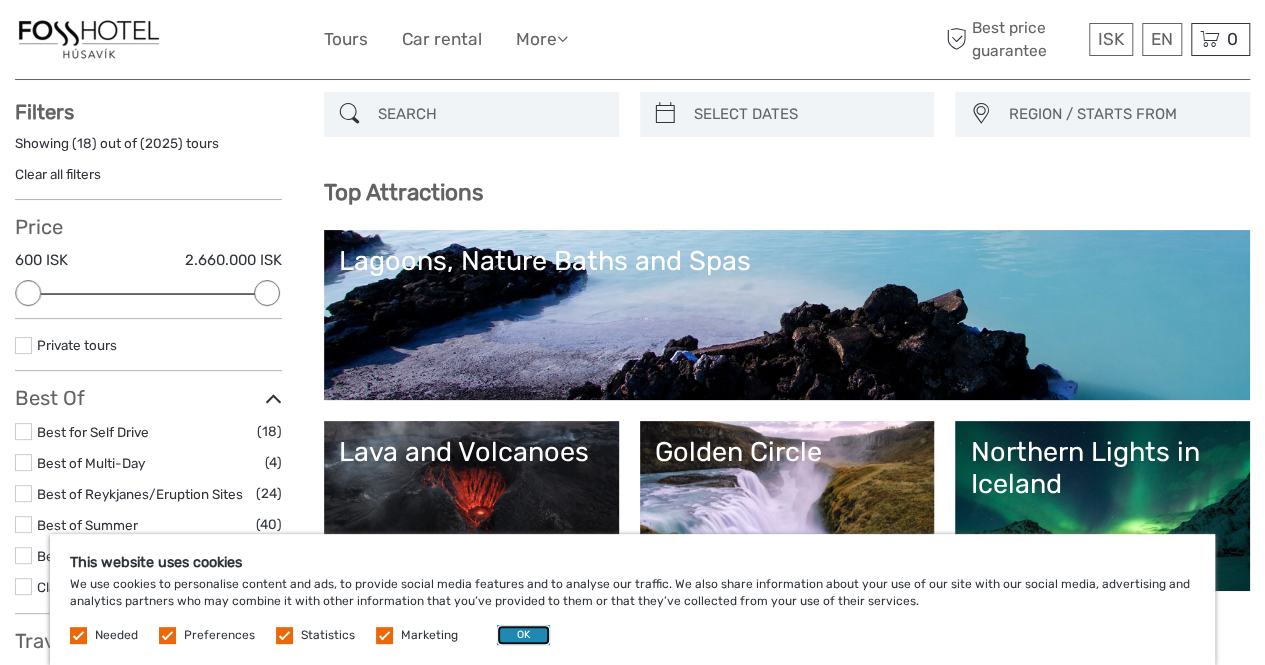 click on "OK" at bounding box center (523, 635) 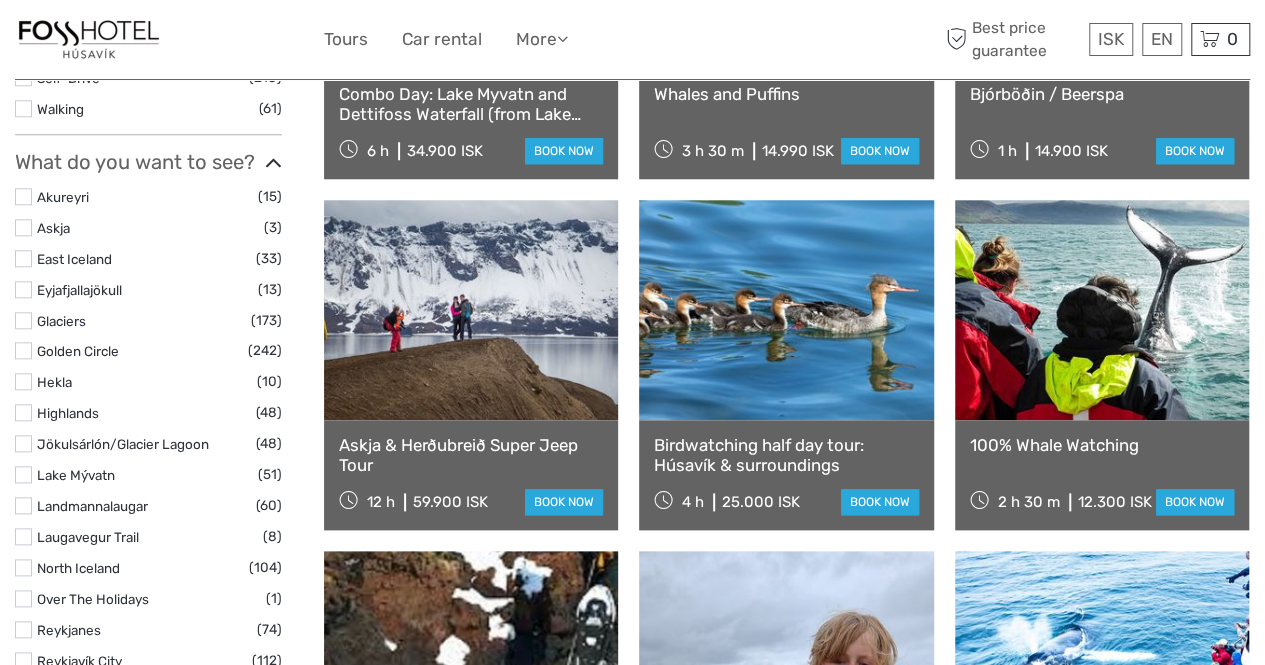 scroll, scrollTop: 941, scrollLeft: 0, axis: vertical 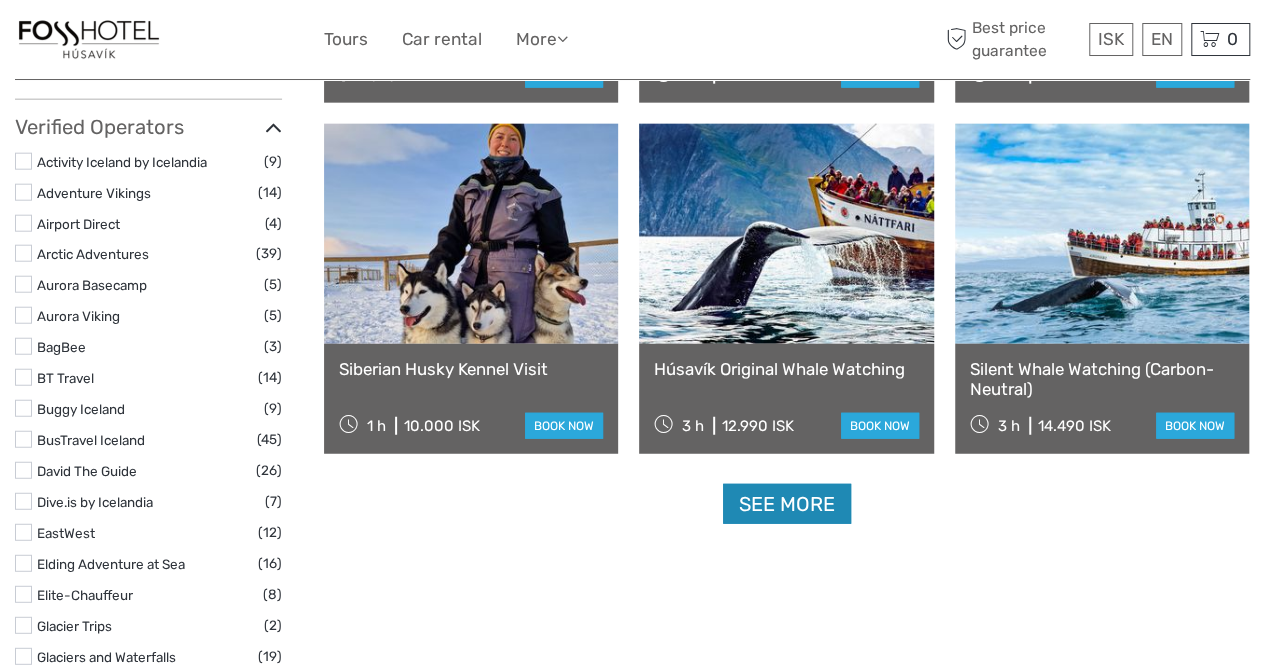 click on "See more" at bounding box center (787, 504) 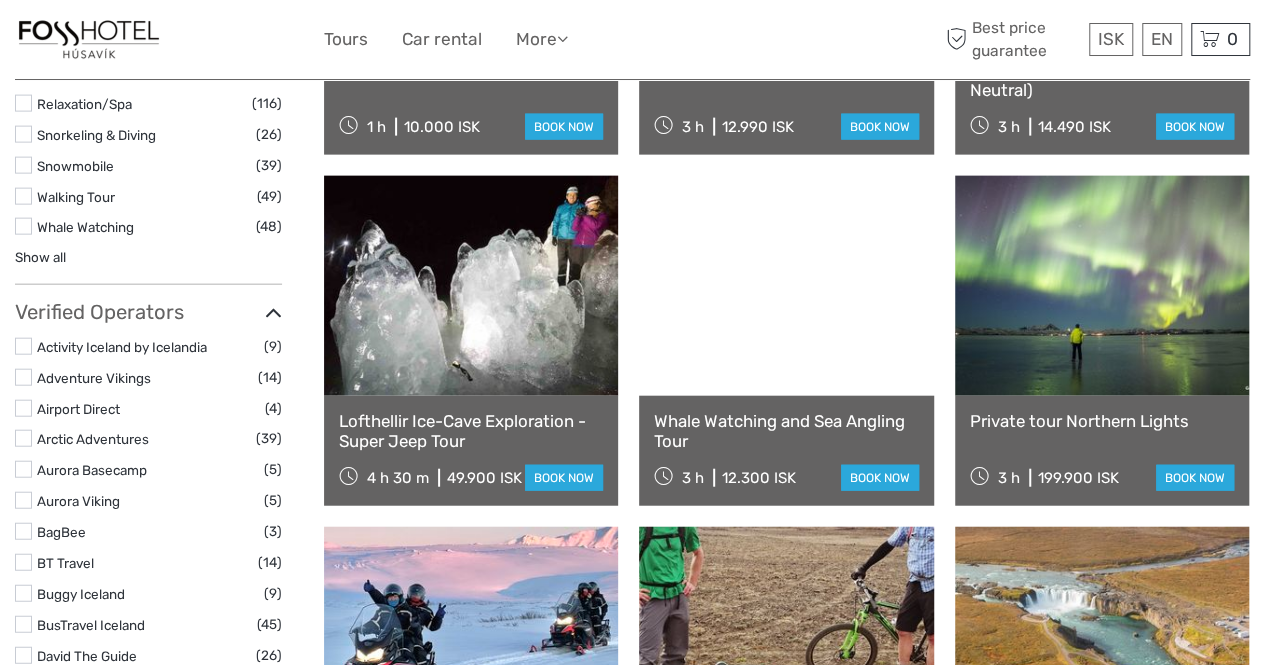 scroll, scrollTop: 2212, scrollLeft: 0, axis: vertical 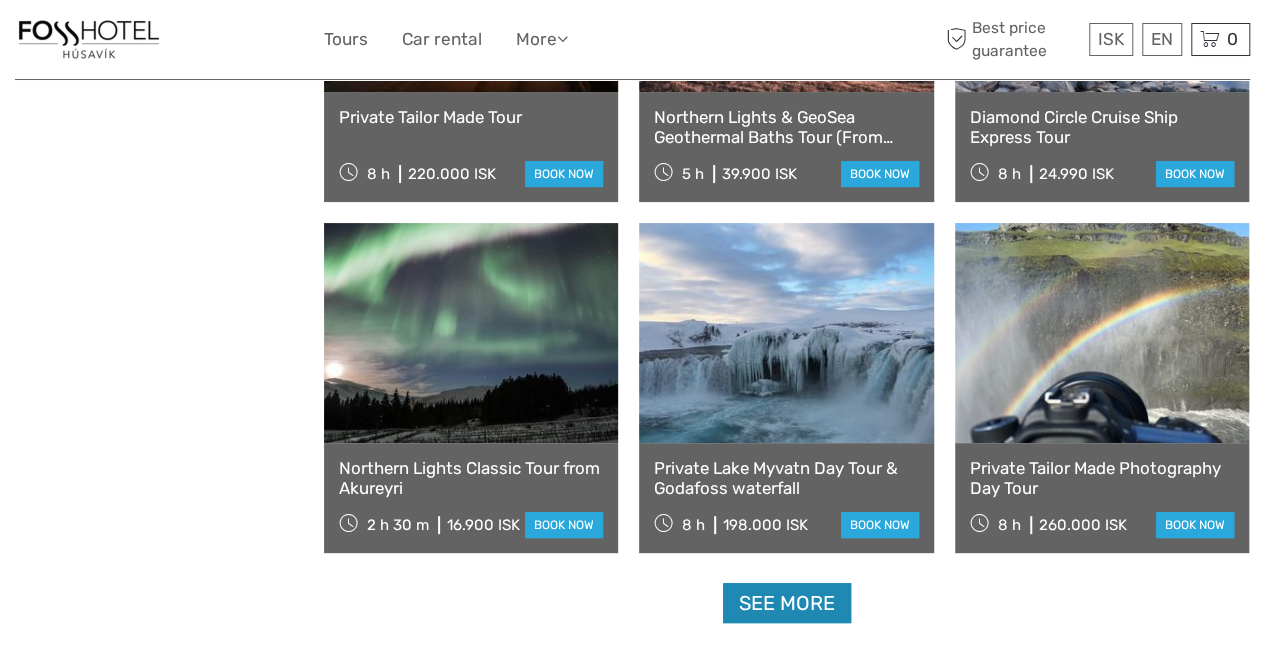 click on "See more" at bounding box center (787, 603) 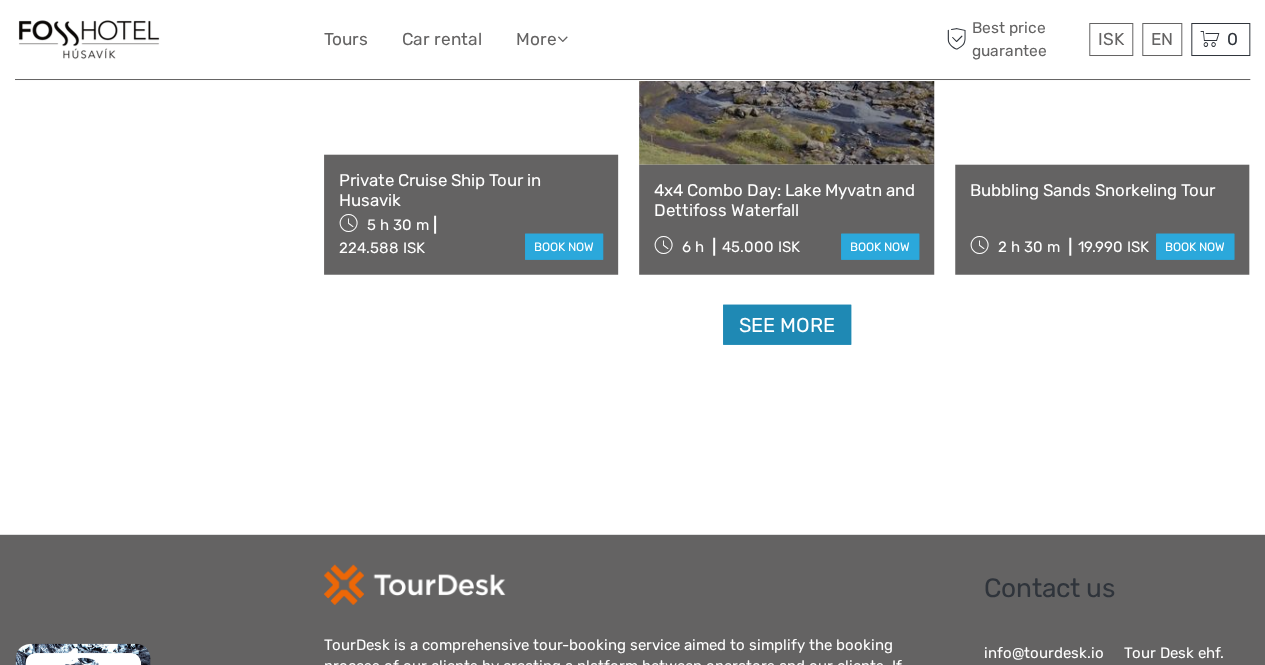 scroll, scrollTop: 6353, scrollLeft: 0, axis: vertical 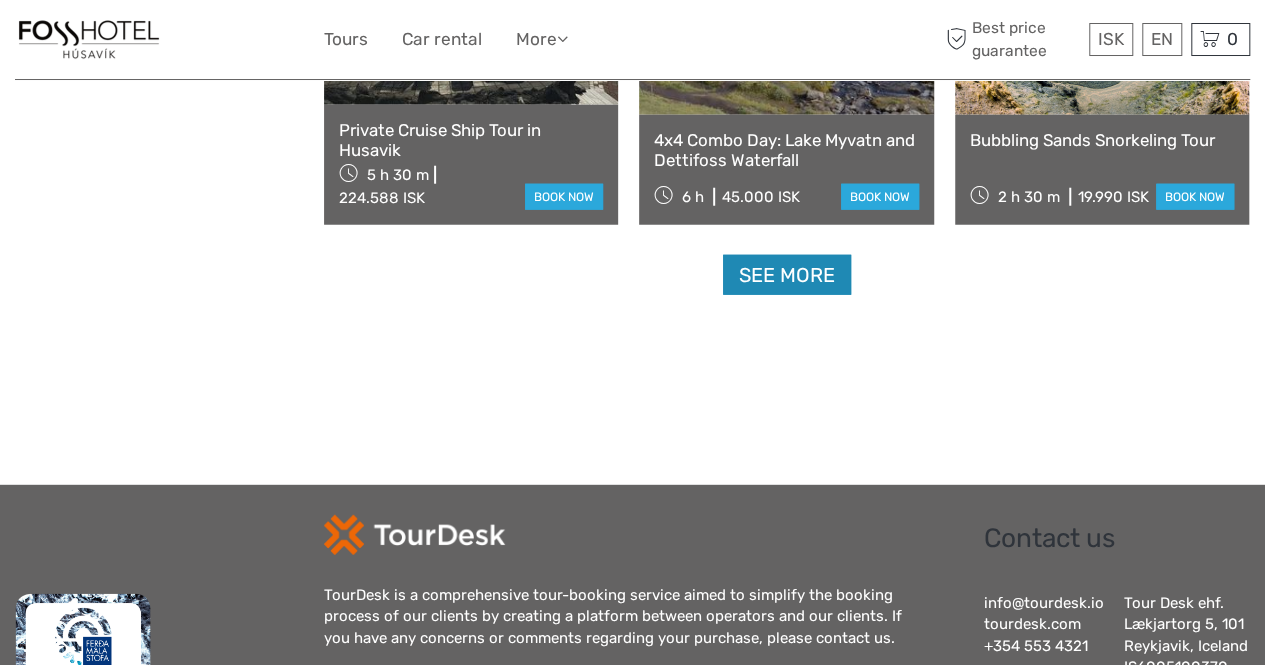 click on "See more" at bounding box center [787, 275] 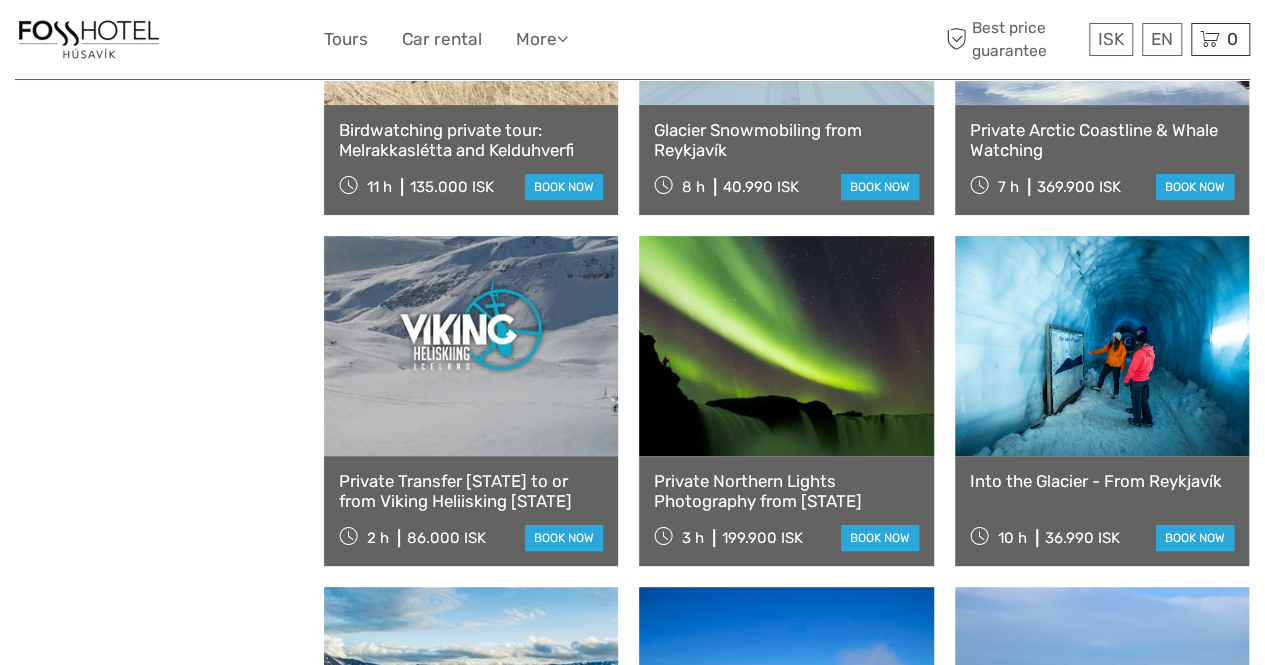 scroll, scrollTop: 7785, scrollLeft: 0, axis: vertical 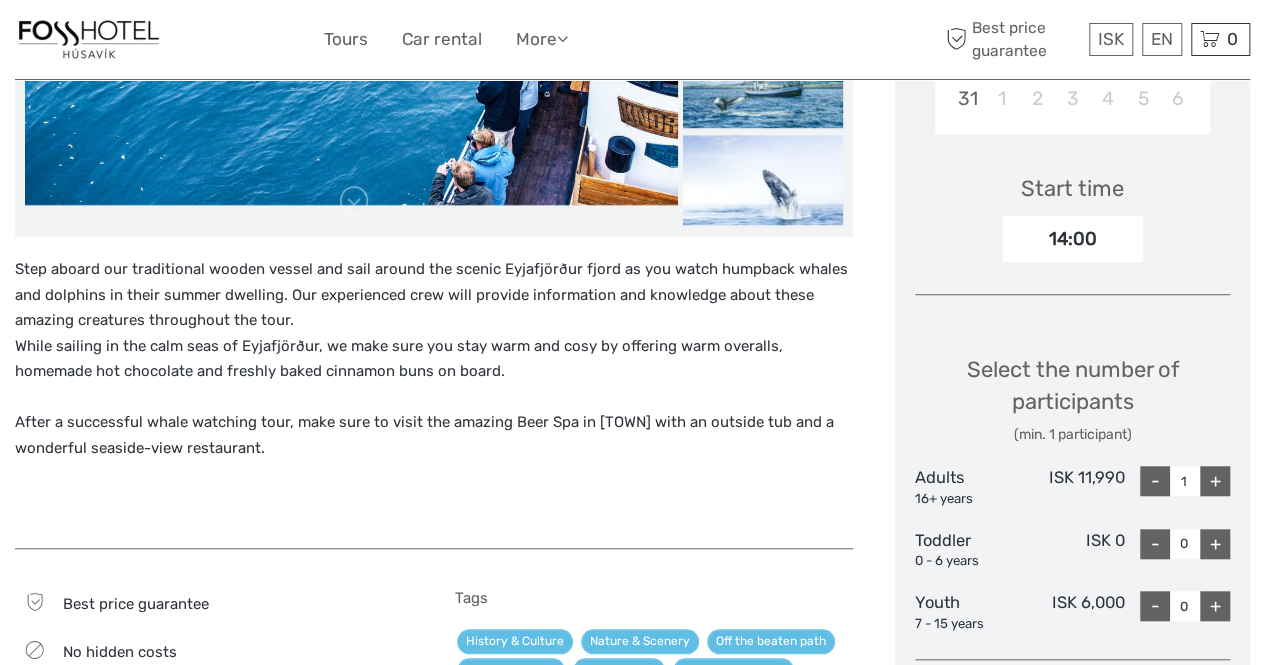 click on "Step aboard our traditional wooden vessel and sail around the scenic Eyjafjörður fjord as you watch humpback whales and dolphins in their summer dwelling. Our experienced crew will provide information and knowledge about these amazing creatures throughout the tour. While sailing in the calm seas of Eyjafjörður, we make sure you stay warm and cosy by offering warm overalls, homemade hot chocolate and freshly baked cinnamon buns on board. After a successful whale watching tour, make sure to visit the amazing Beer Spa in Árskógssandur with an outside tub and a wonderful seaside-view restaurant." at bounding box center (434, 359) 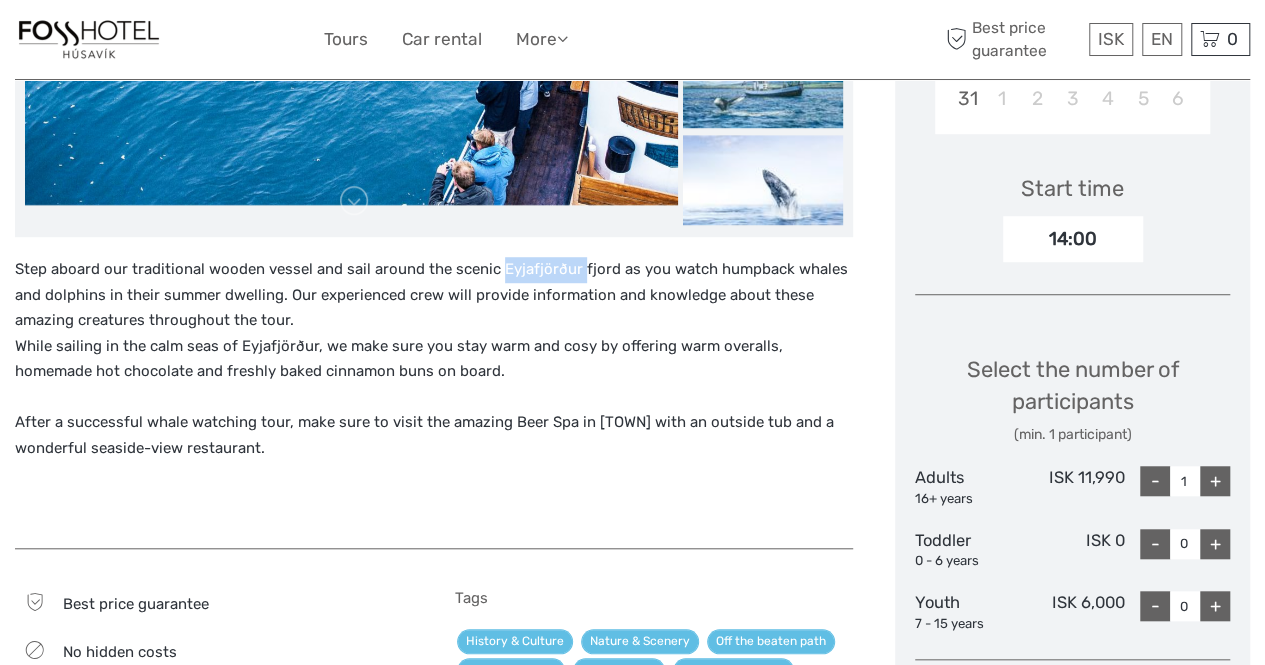 click on "Step aboard our traditional wooden vessel and sail around the scenic Eyjafjörður fjord as you watch humpback whales and dolphins in their summer dwelling. Our experienced crew will provide information and knowledge about these amazing creatures throughout the tour. While sailing in the calm seas of Eyjafjörður, we make sure you stay warm and cosy by offering warm overalls, homemade hot chocolate and freshly baked cinnamon buns on board. After a successful whale watching tour, make sure to visit the amazing Beer Spa in Árskógssandur with an outside tub and a wonderful seaside-view restaurant." at bounding box center [434, 359] 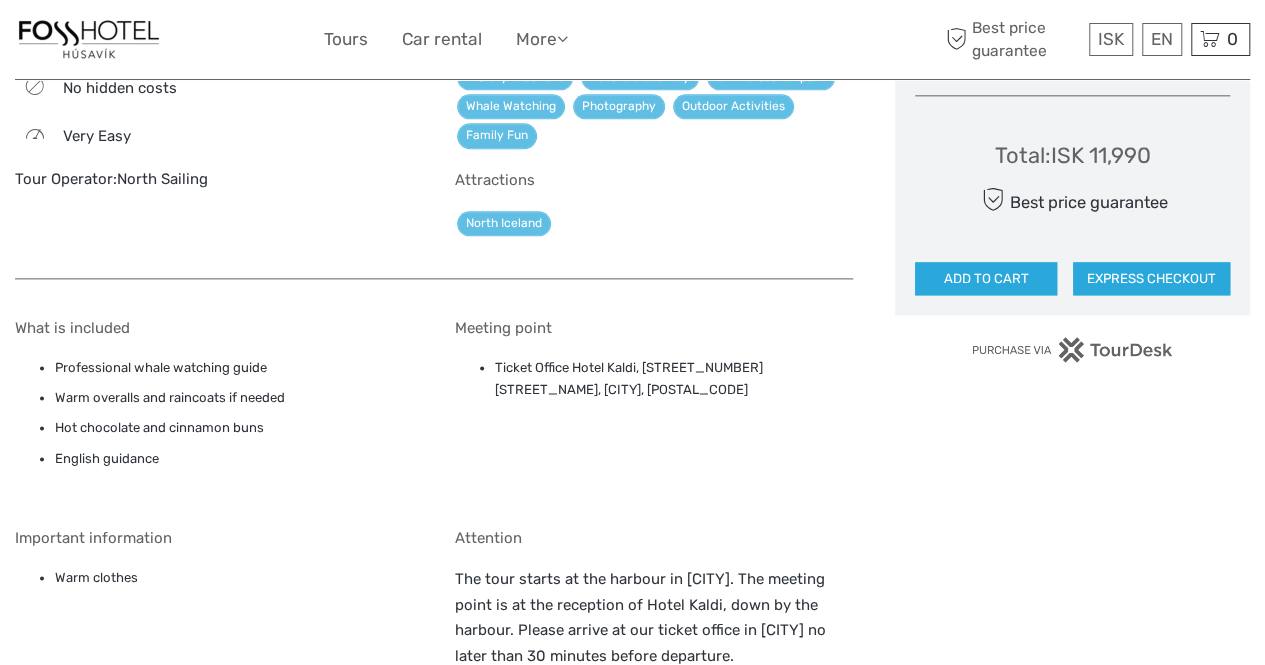 scroll, scrollTop: 1207, scrollLeft: 0, axis: vertical 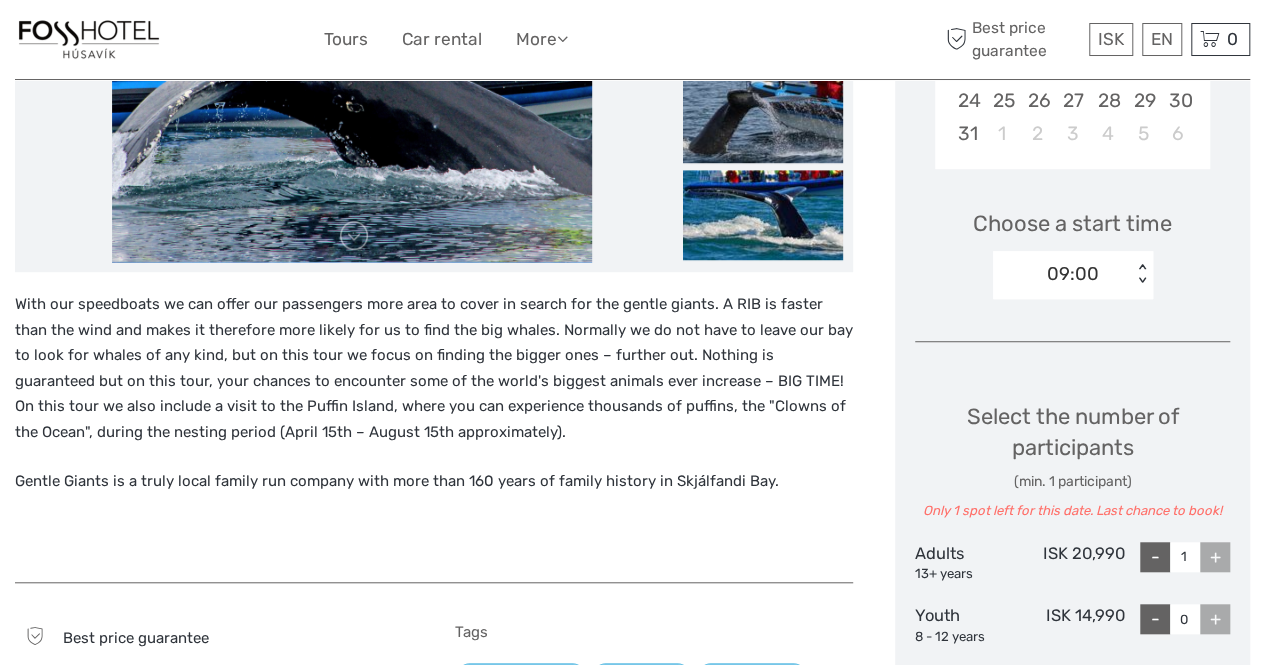 click on "+" at bounding box center [1215, 557] 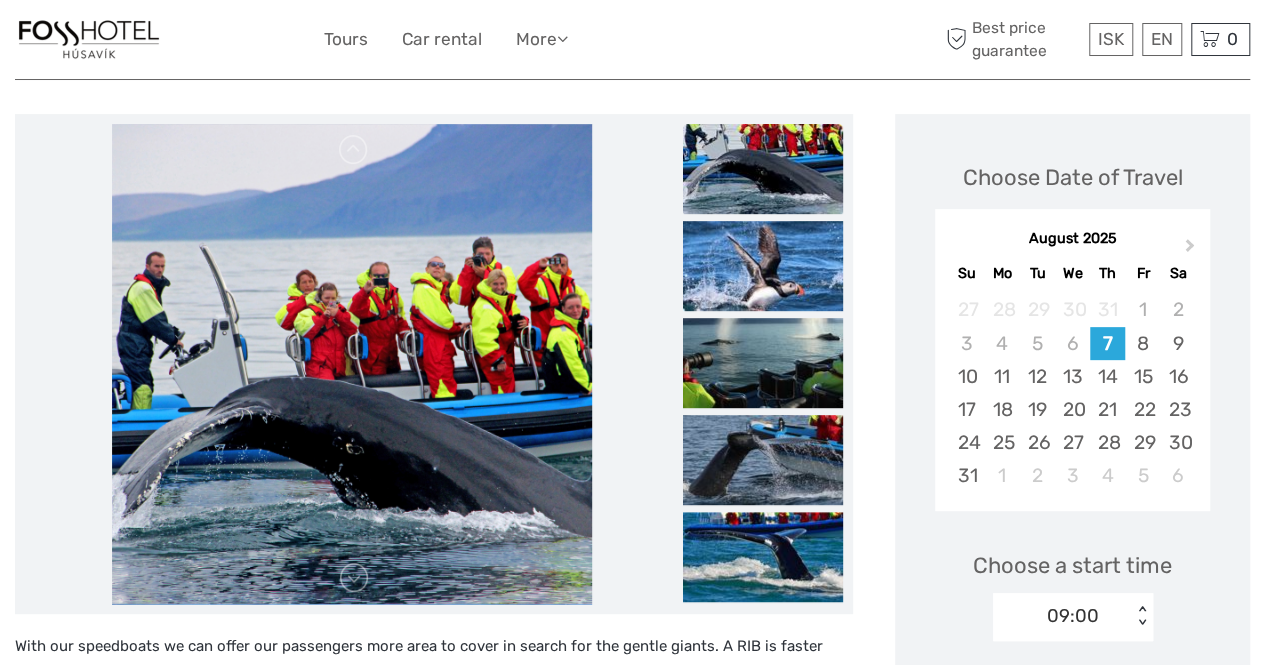 scroll, scrollTop: 217, scrollLeft: 0, axis: vertical 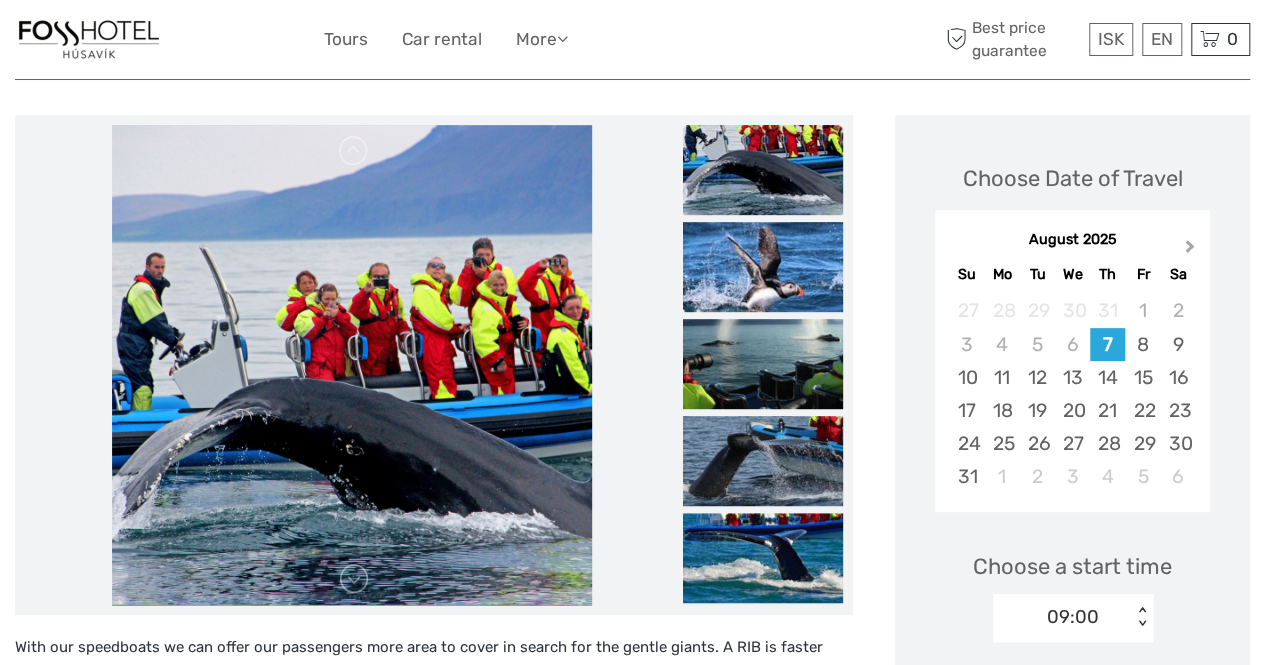 click on "Next Month" at bounding box center [1192, 251] 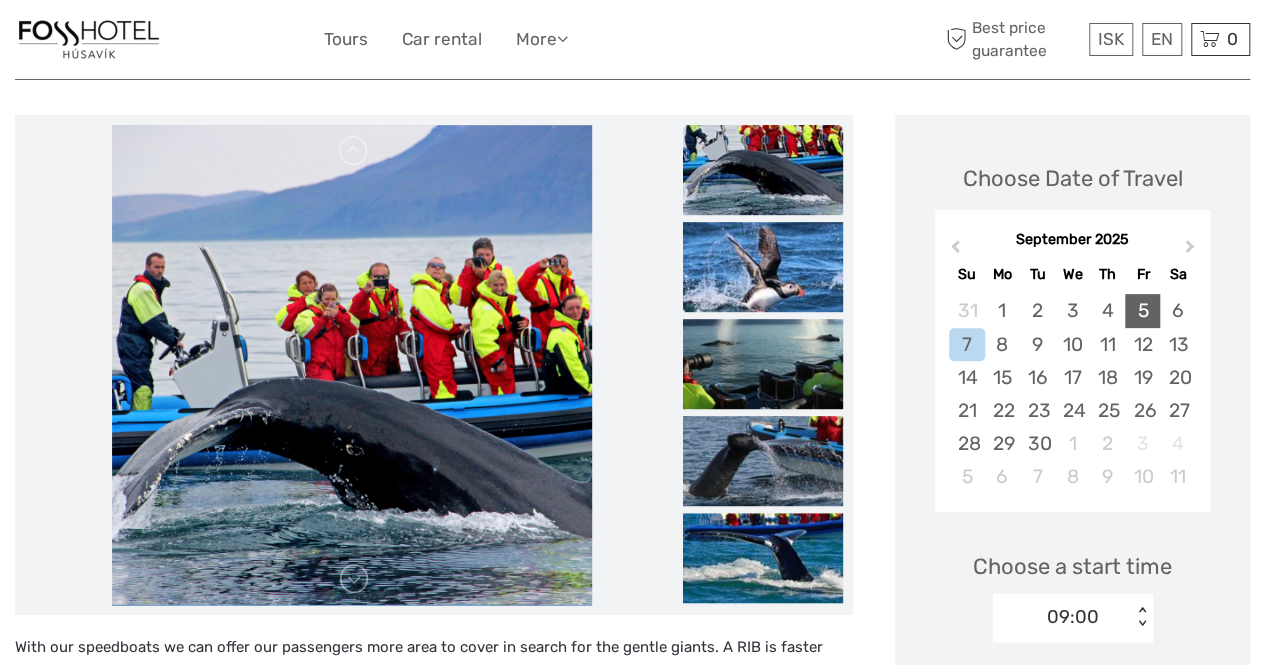 click on "5" at bounding box center [1142, 310] 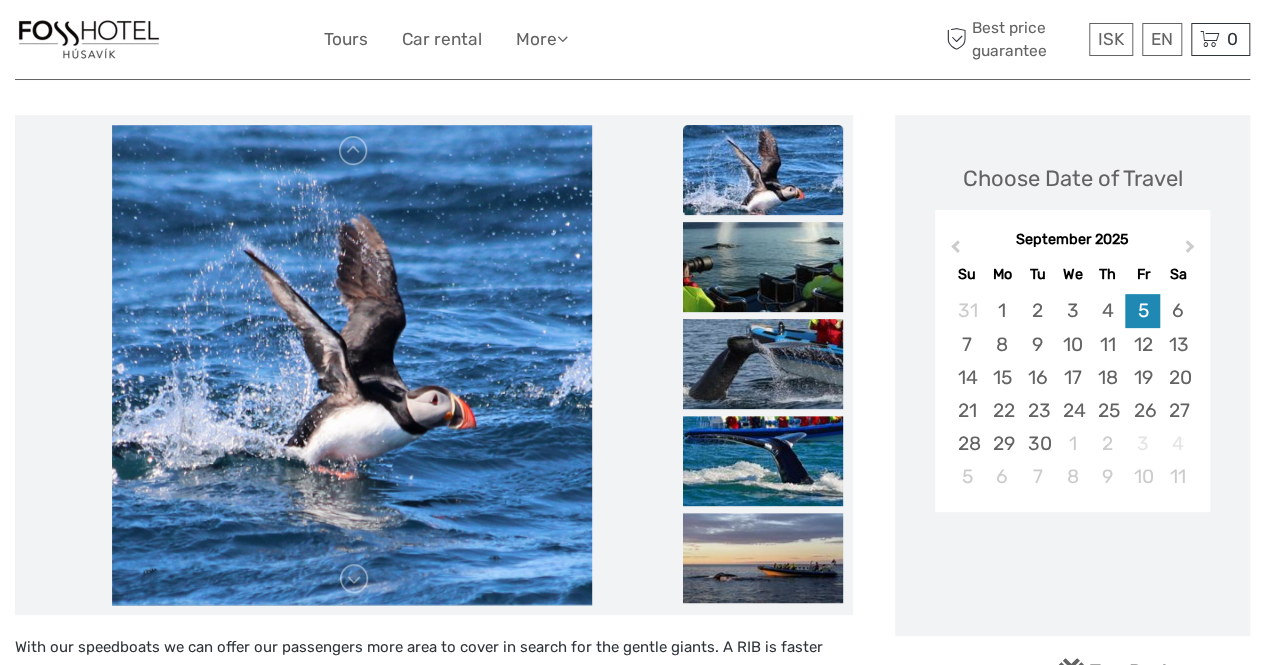 scroll, scrollTop: 379, scrollLeft: 0, axis: vertical 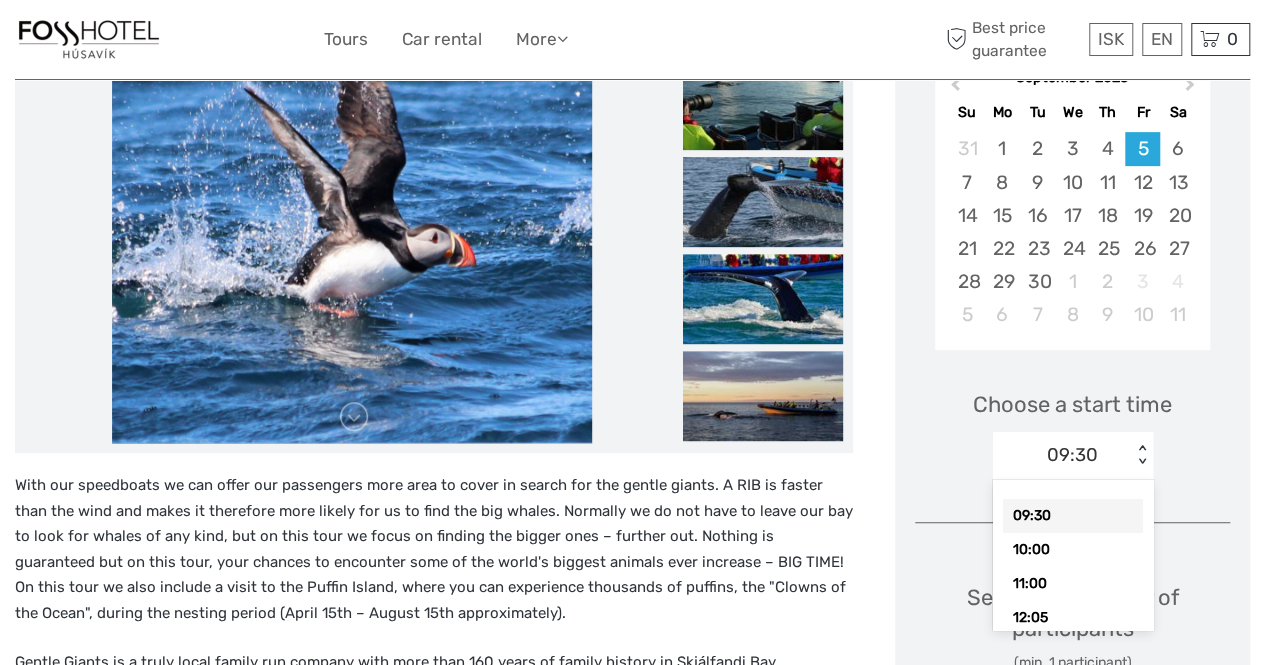 click on "09:30" at bounding box center [1062, 455] 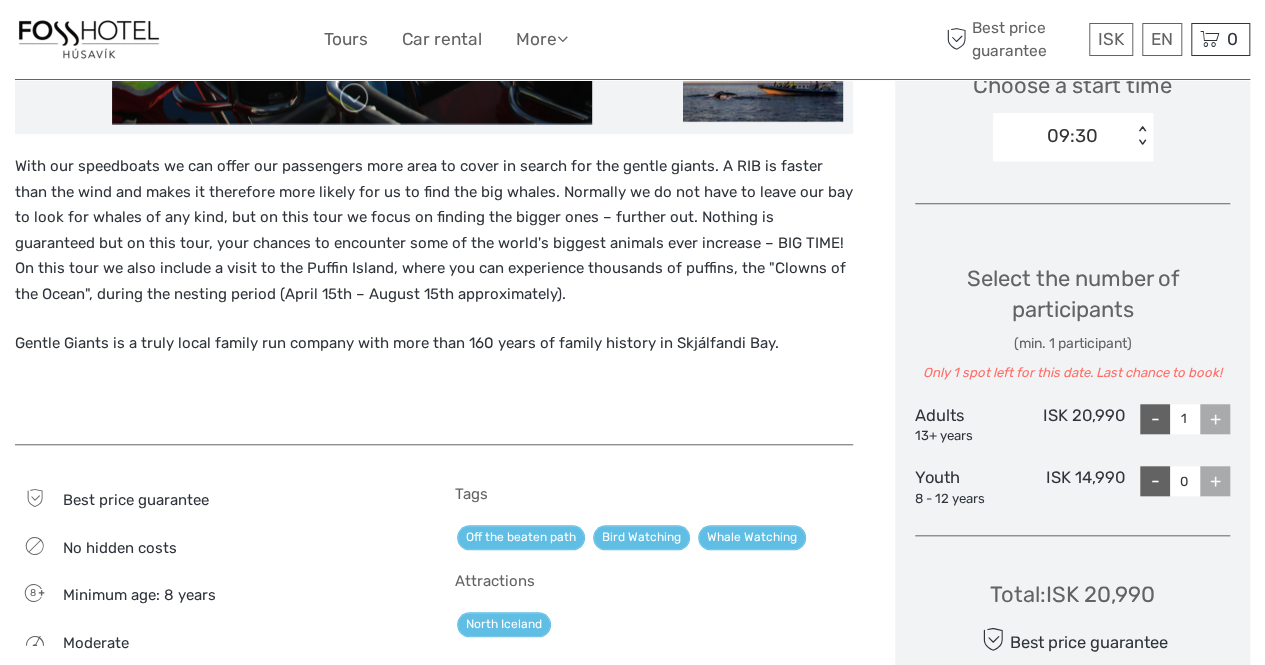 scroll, scrollTop: 579, scrollLeft: 0, axis: vertical 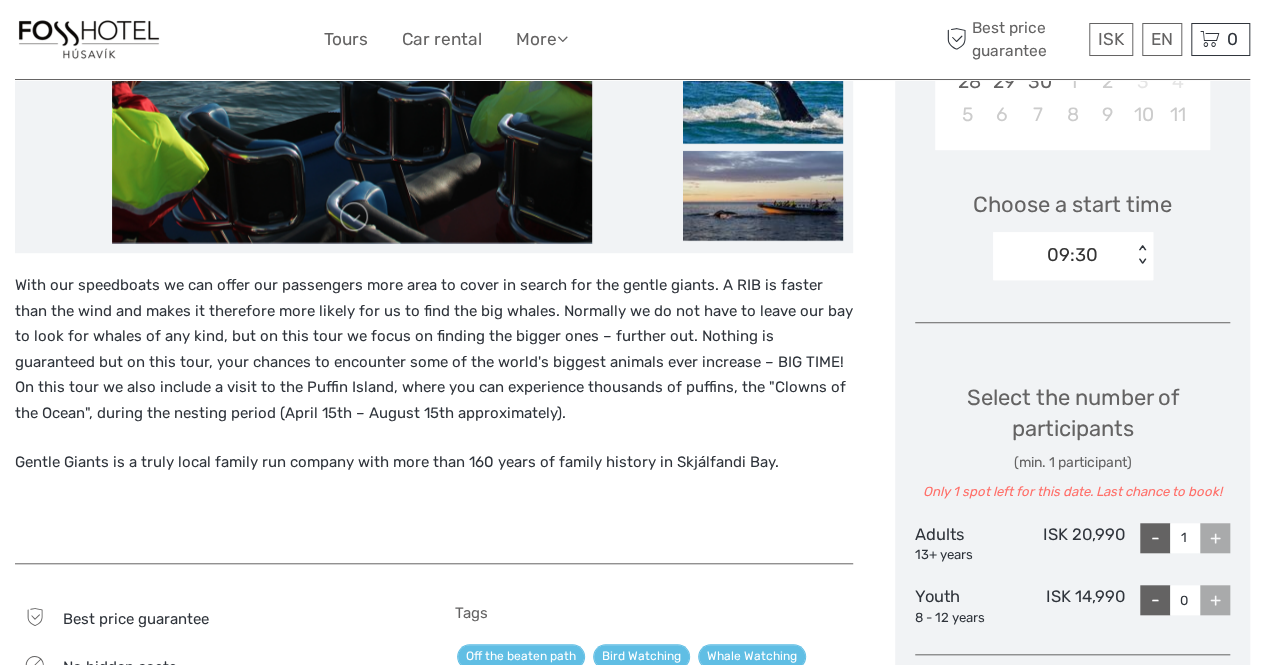 click on "< >" at bounding box center [1141, 255] 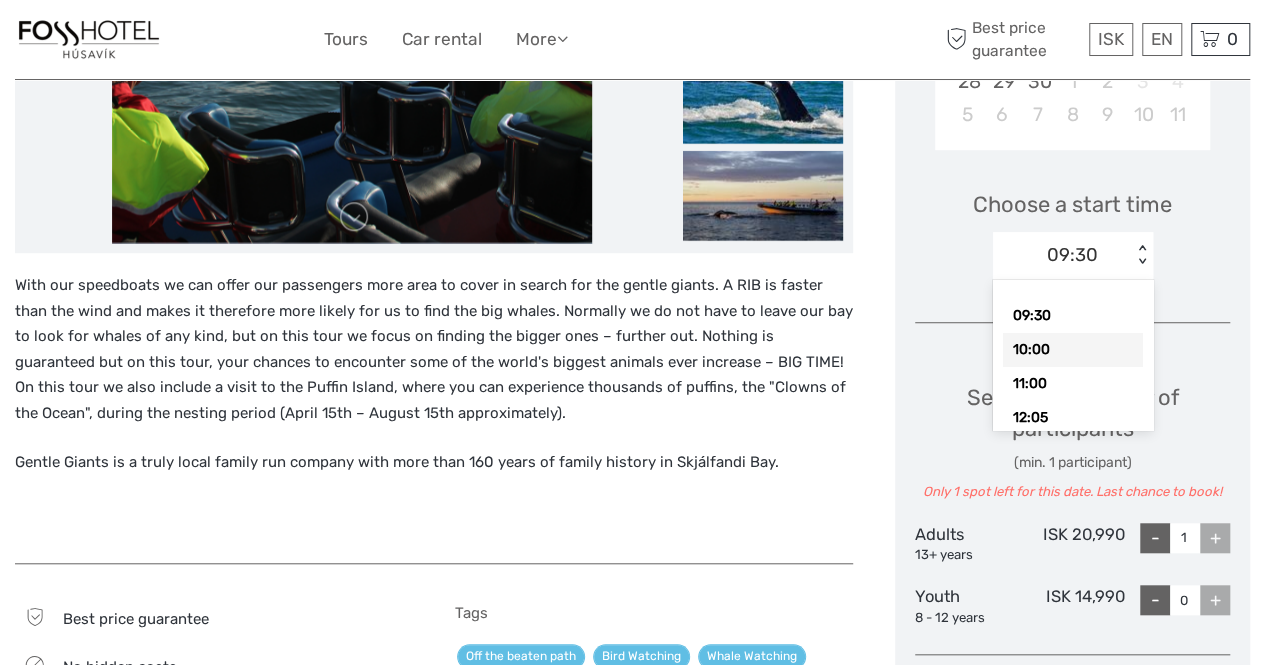 click on "10:00" at bounding box center (1073, 350) 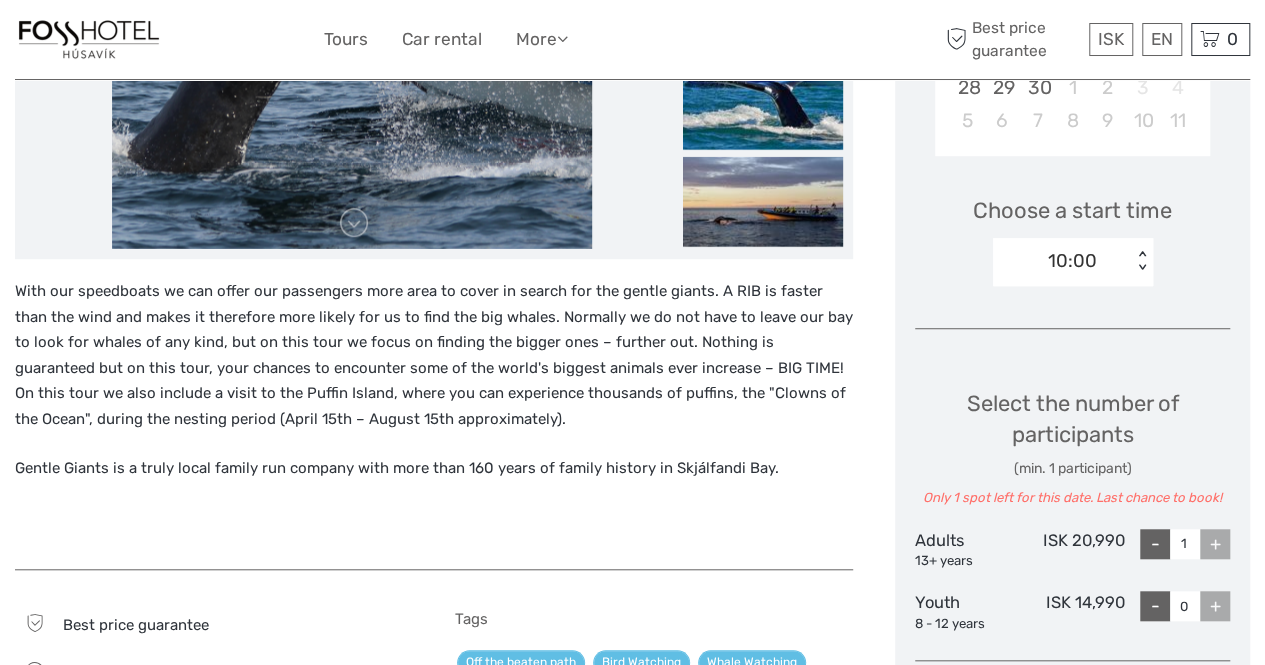 scroll, scrollTop: 595, scrollLeft: 0, axis: vertical 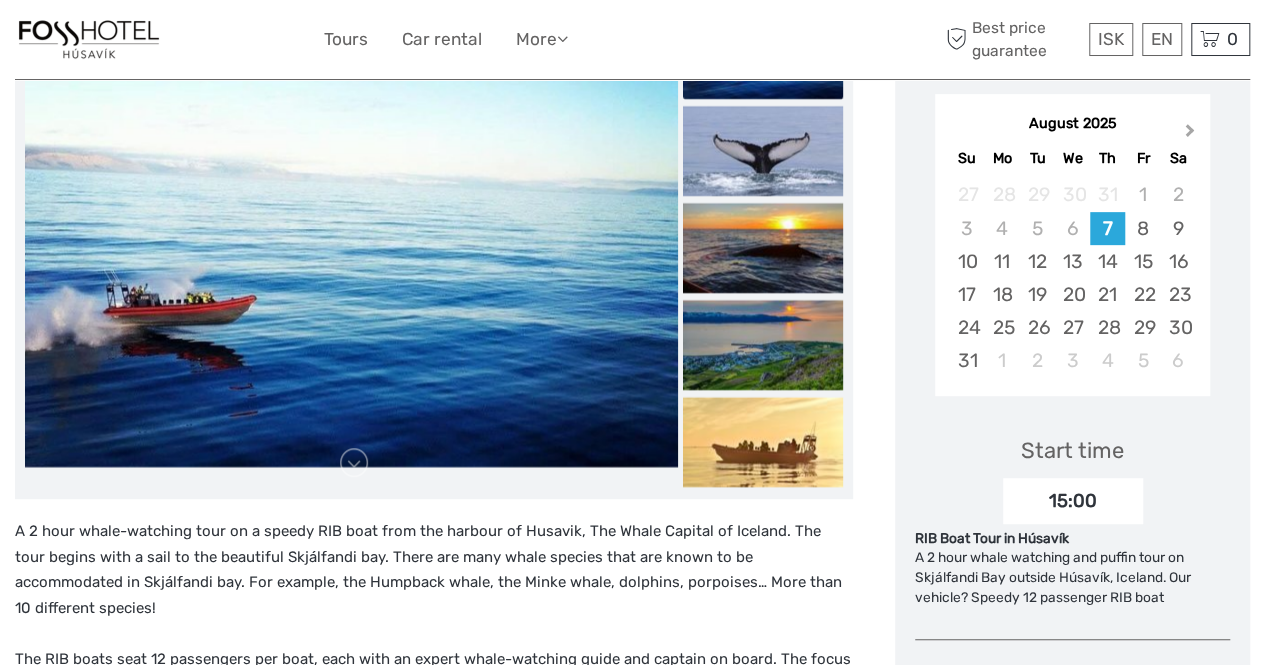 click on "Next Month" at bounding box center (1190, 134) 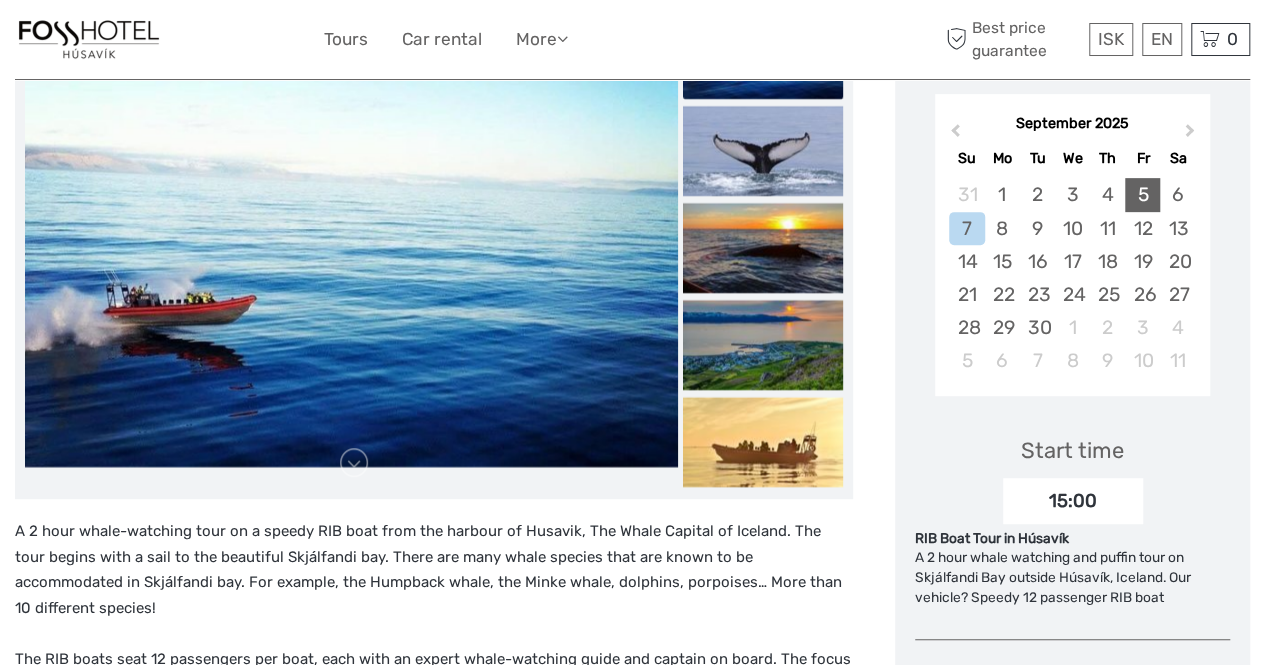 click on "5" at bounding box center (1142, 194) 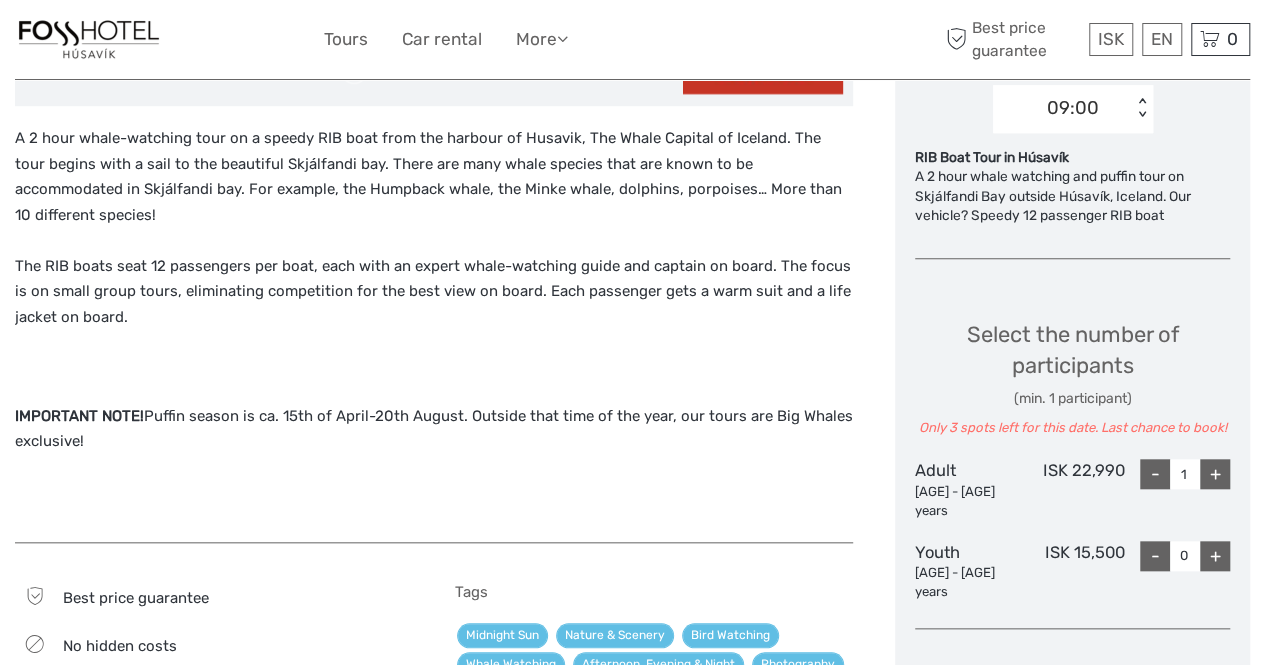 scroll, scrollTop: 732, scrollLeft: 0, axis: vertical 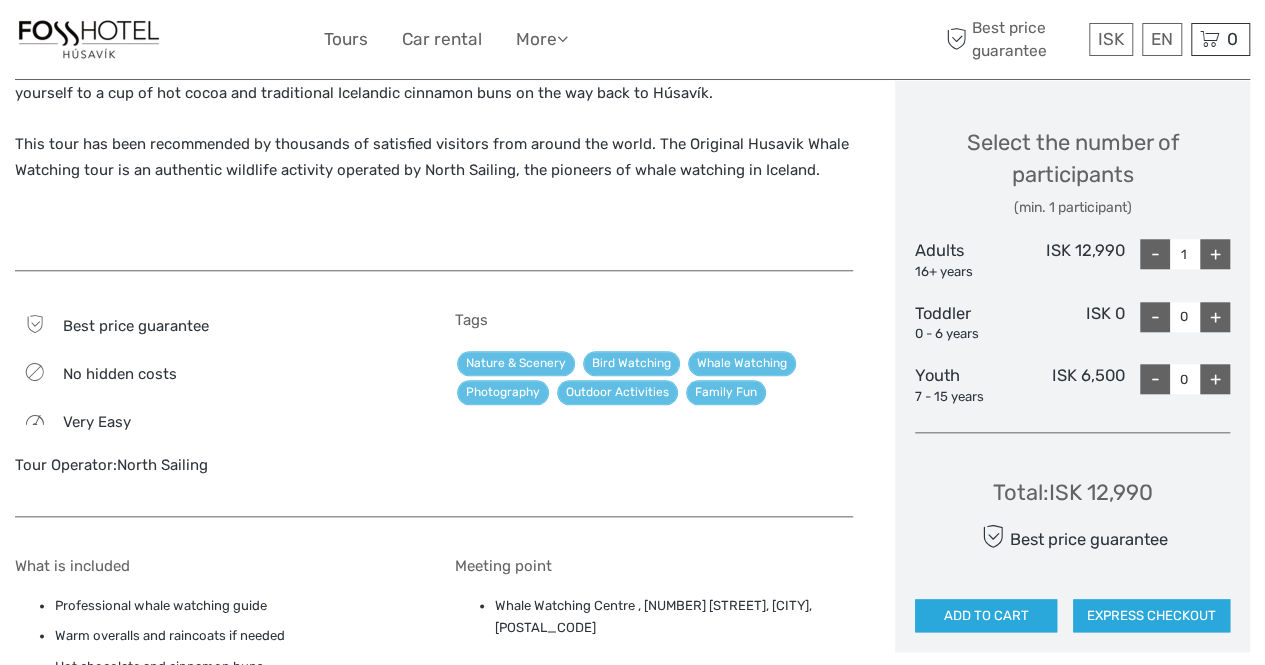 click on "+" at bounding box center [1215, 254] 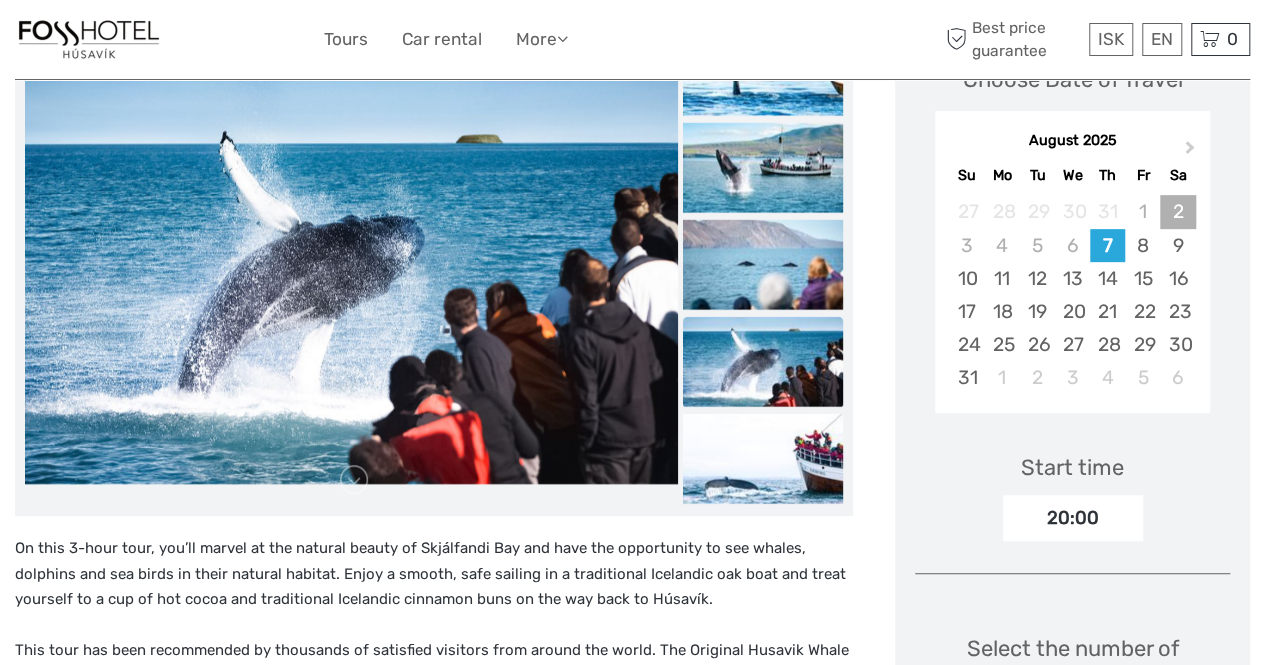 scroll, scrollTop: 251, scrollLeft: 0, axis: vertical 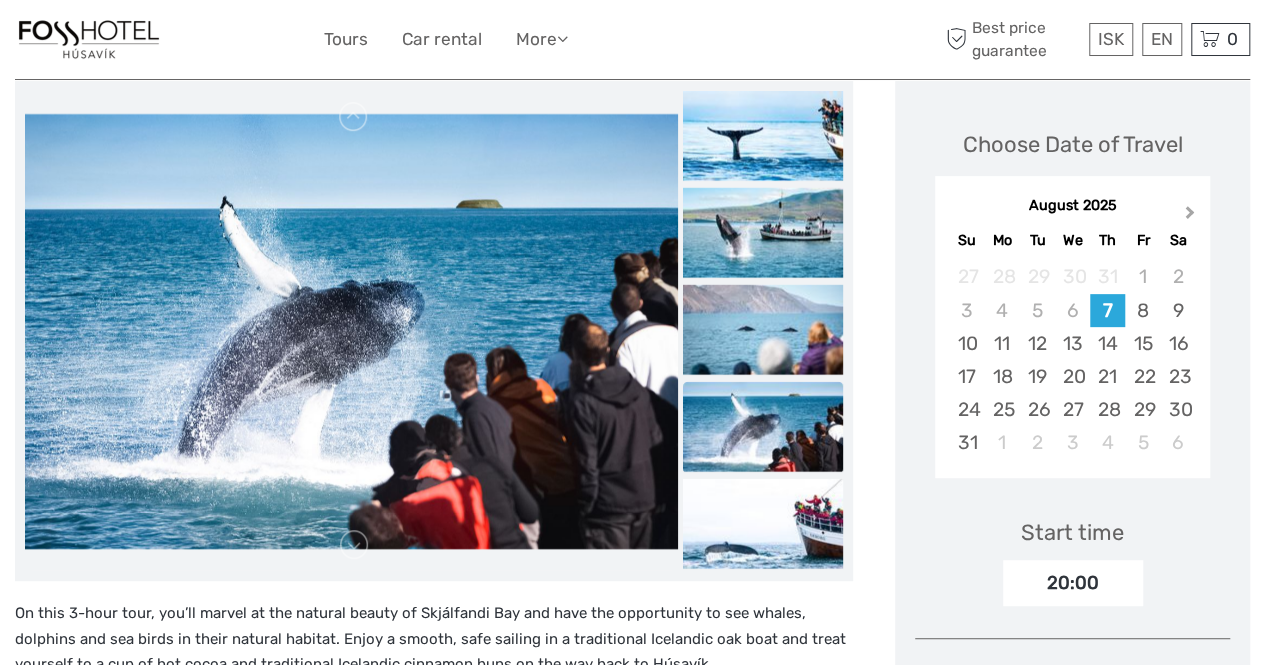 click on "Next Month" at bounding box center (1192, 217) 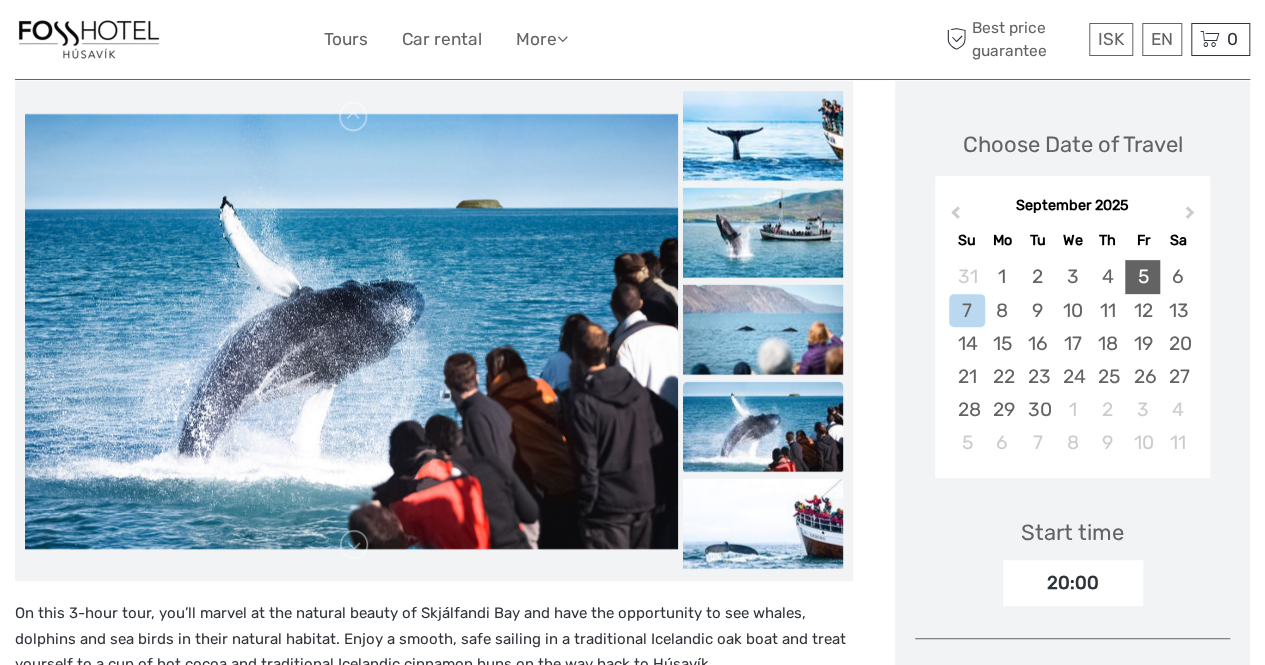 click on "5" at bounding box center (1142, 276) 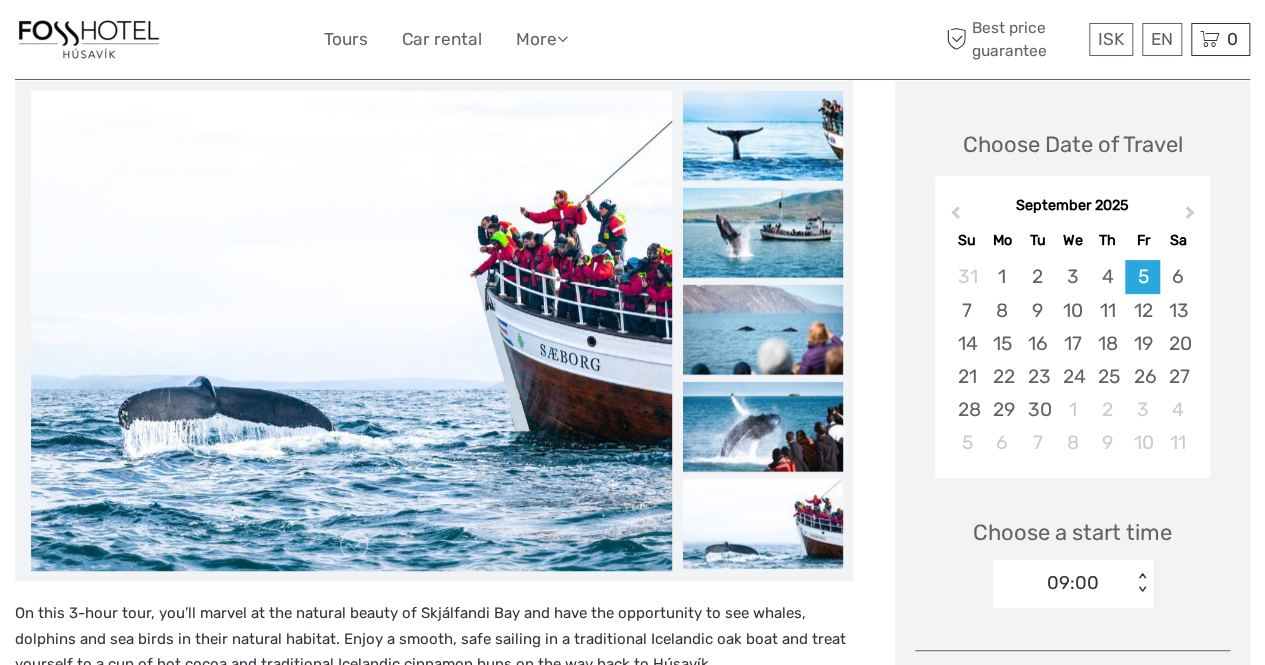 click on "09:00 < >" at bounding box center (1073, 584) 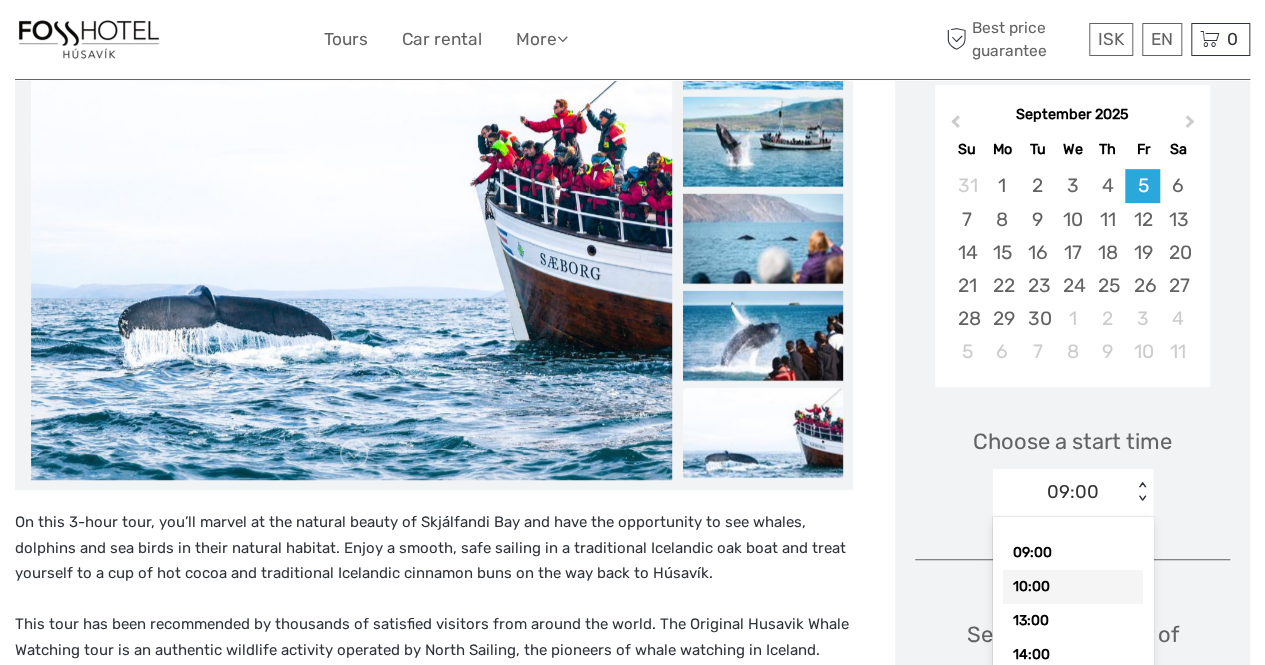 scroll, scrollTop: 350, scrollLeft: 0, axis: vertical 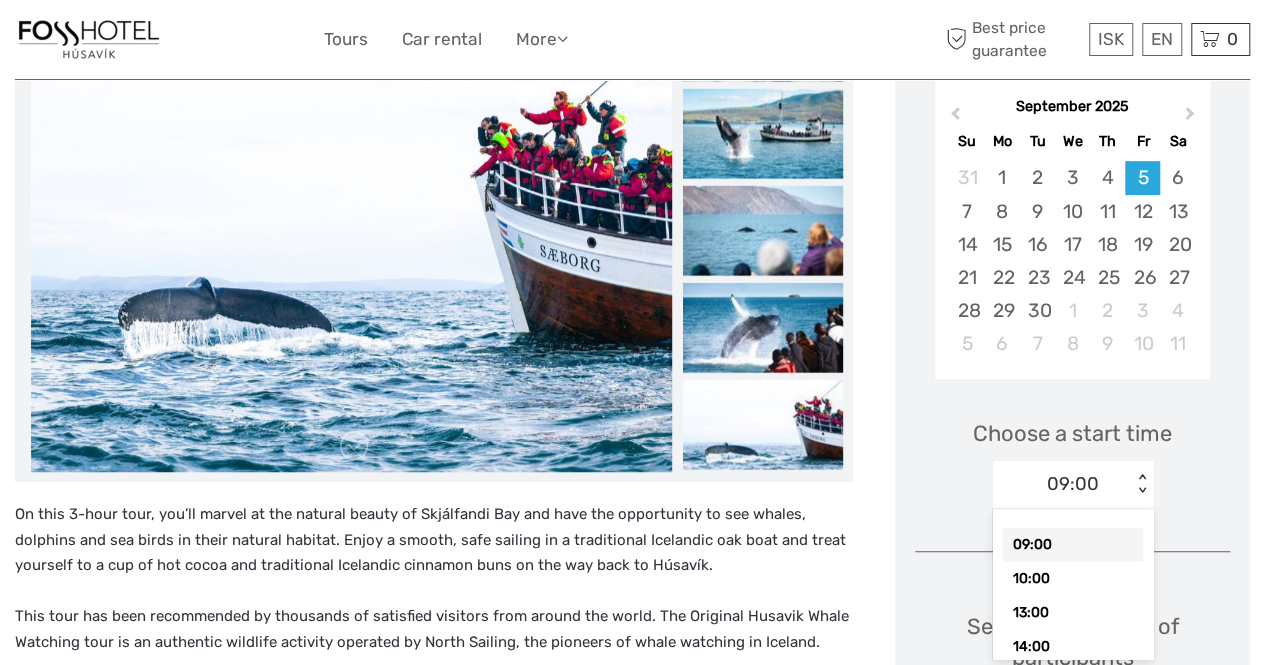 click on "09:00" at bounding box center [1073, 545] 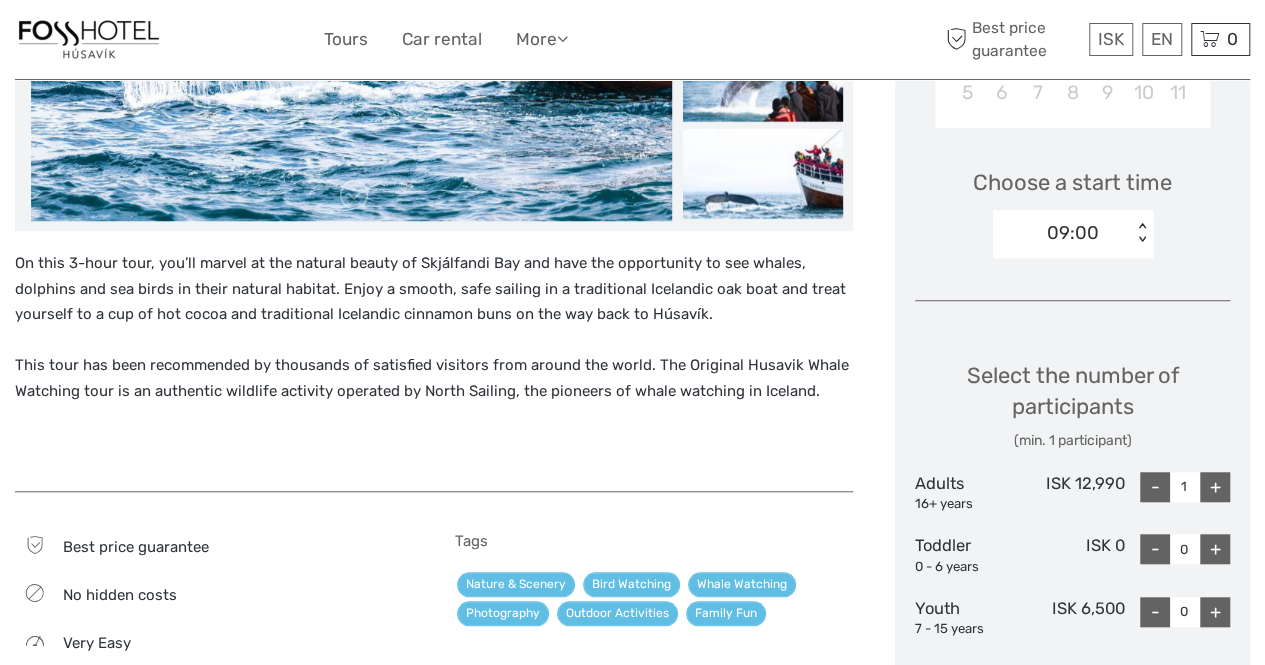 scroll, scrollTop: 622, scrollLeft: 0, axis: vertical 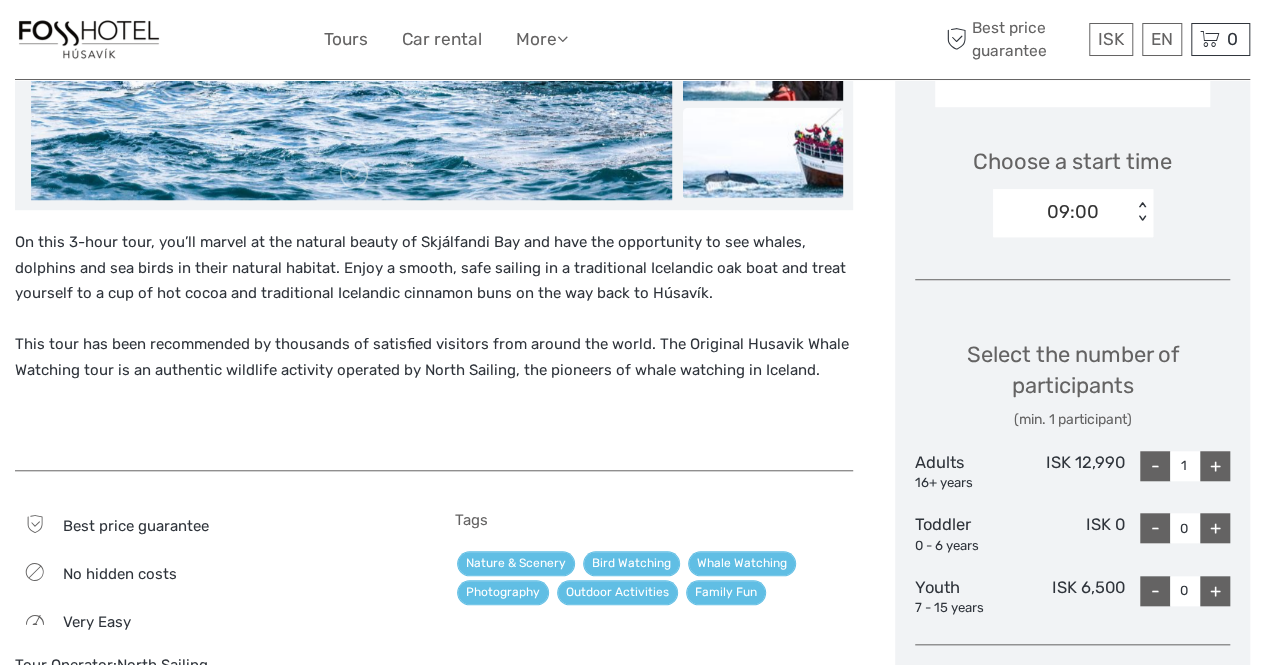 click on "+" at bounding box center (1215, 466) 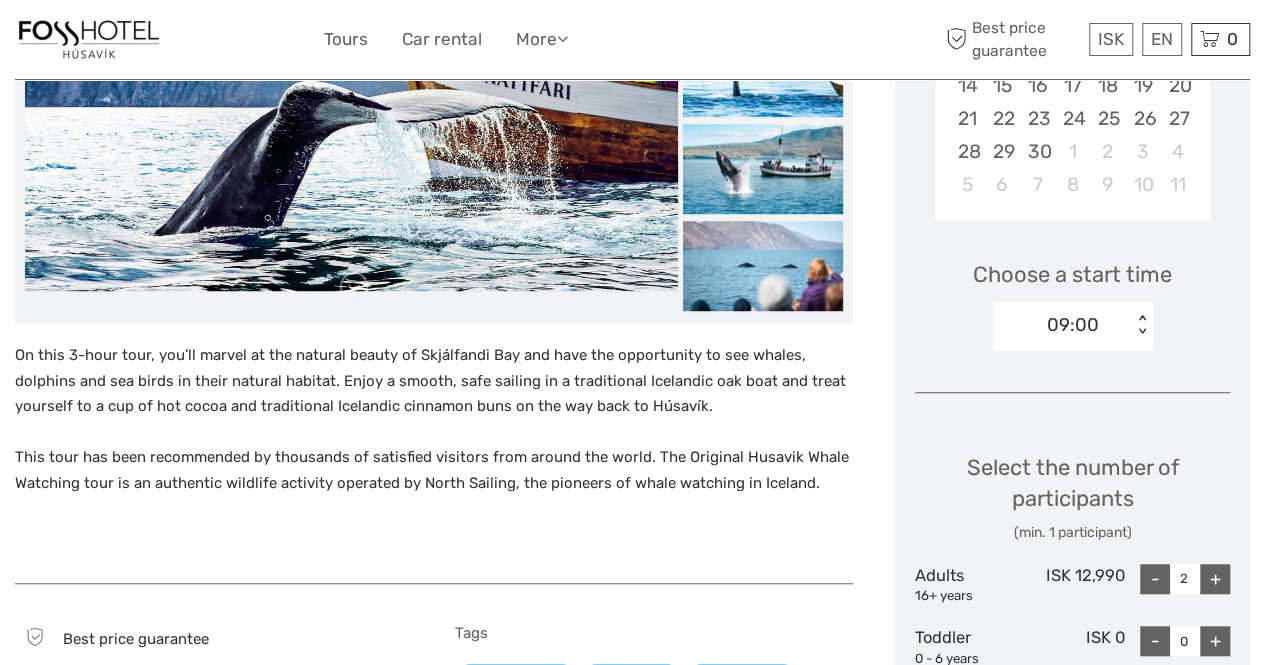 scroll, scrollTop: 664, scrollLeft: 0, axis: vertical 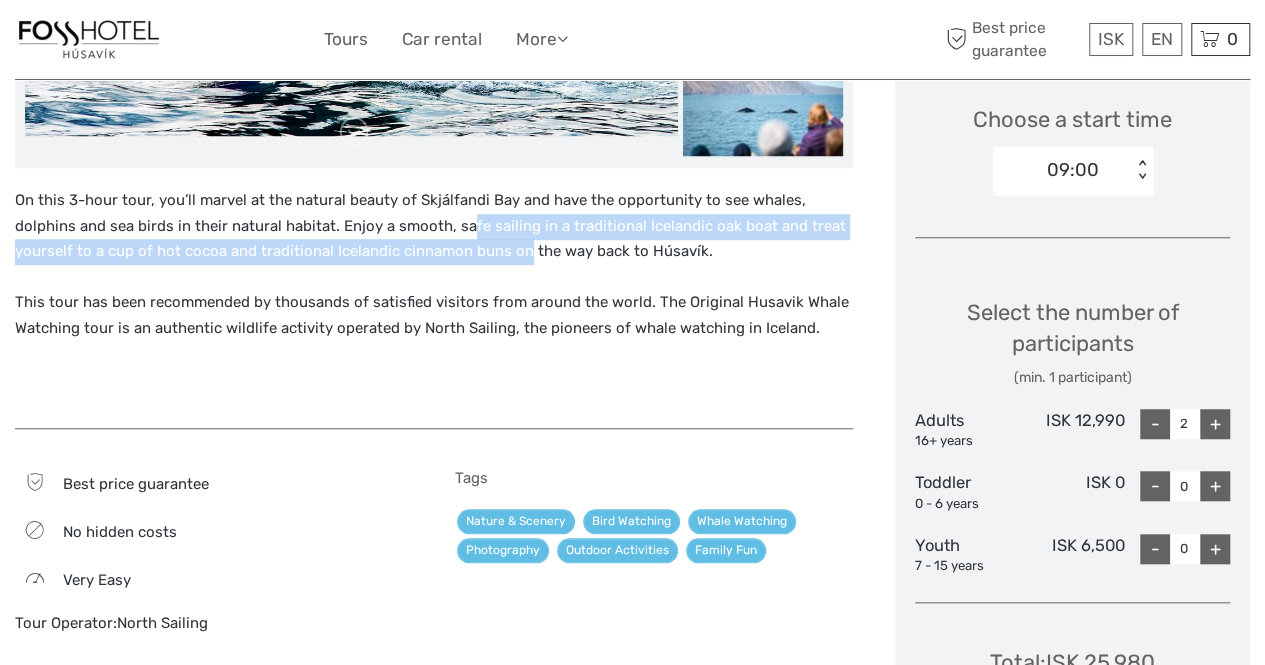 drag, startPoint x: 467, startPoint y: 221, endPoint x: 525, endPoint y: 250, distance: 64.84597 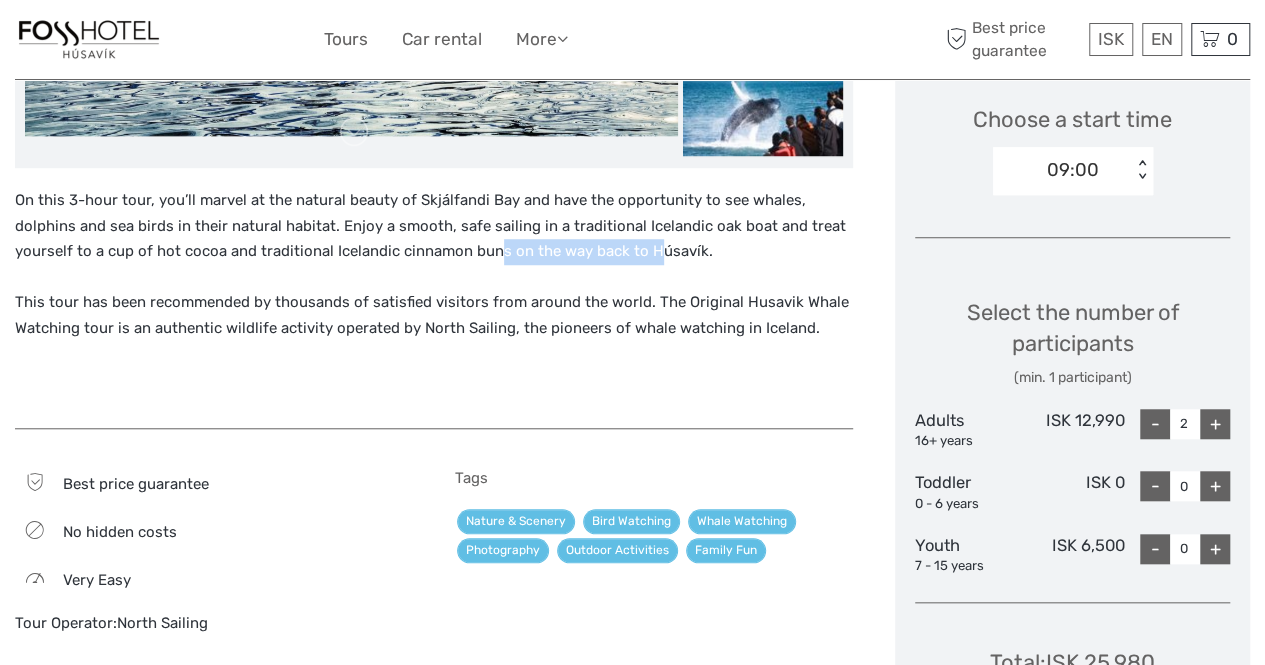 drag, startPoint x: 494, startPoint y: 247, endPoint x: 648, endPoint y: 245, distance: 154.01299 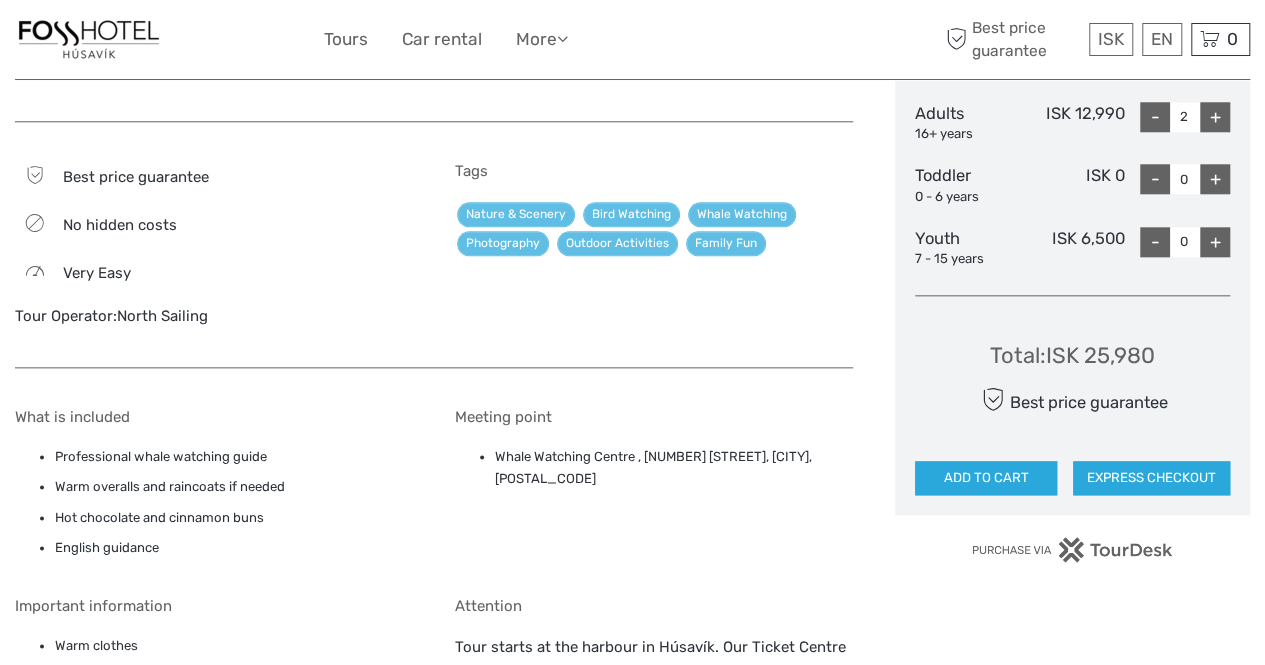 scroll, scrollTop: 972, scrollLeft: 0, axis: vertical 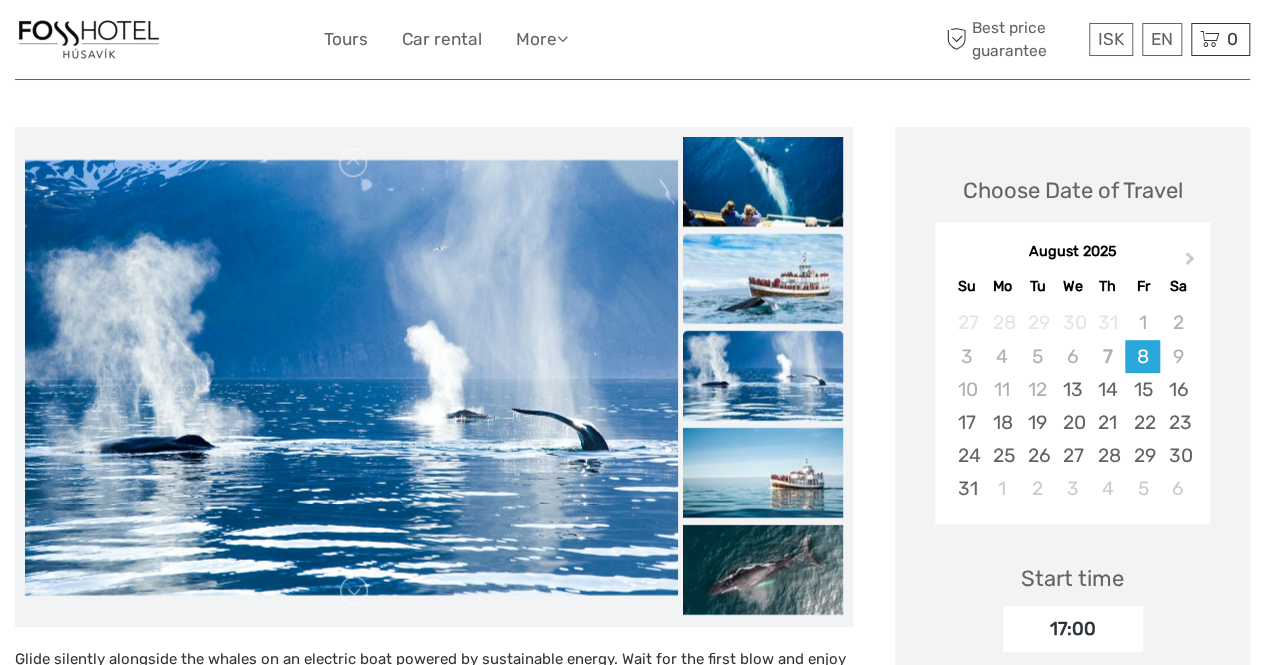 click at bounding box center [763, 279] 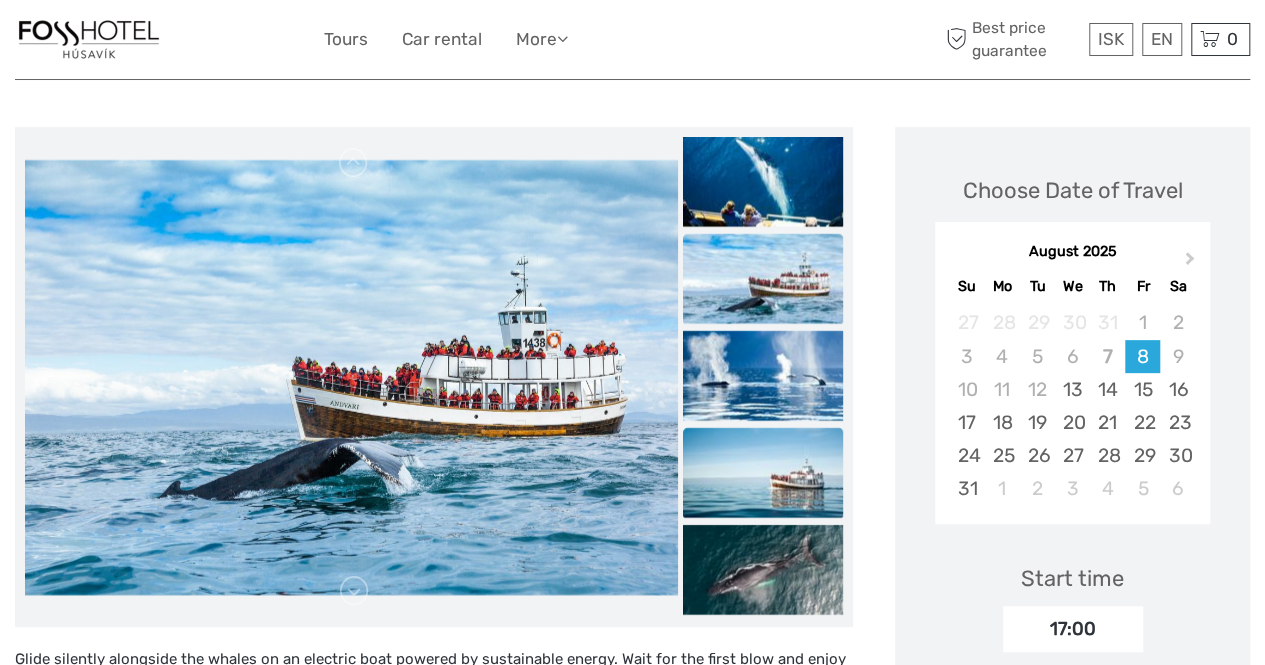 click at bounding box center [763, 473] 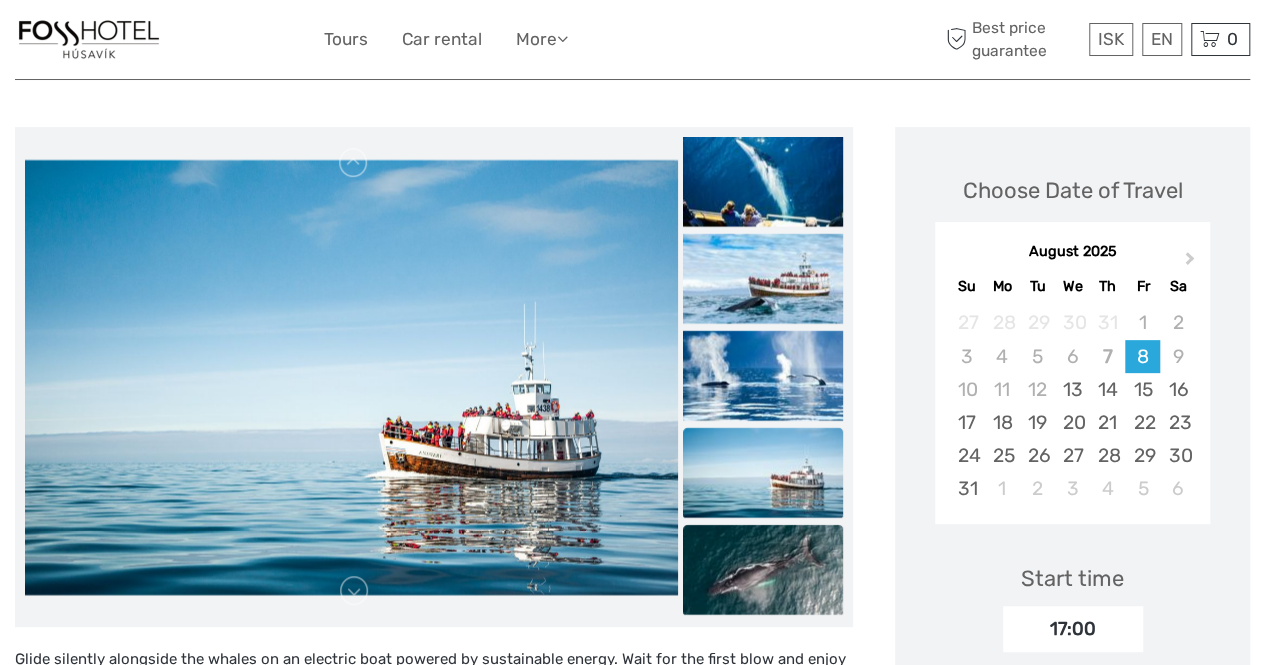click at bounding box center (763, 570) 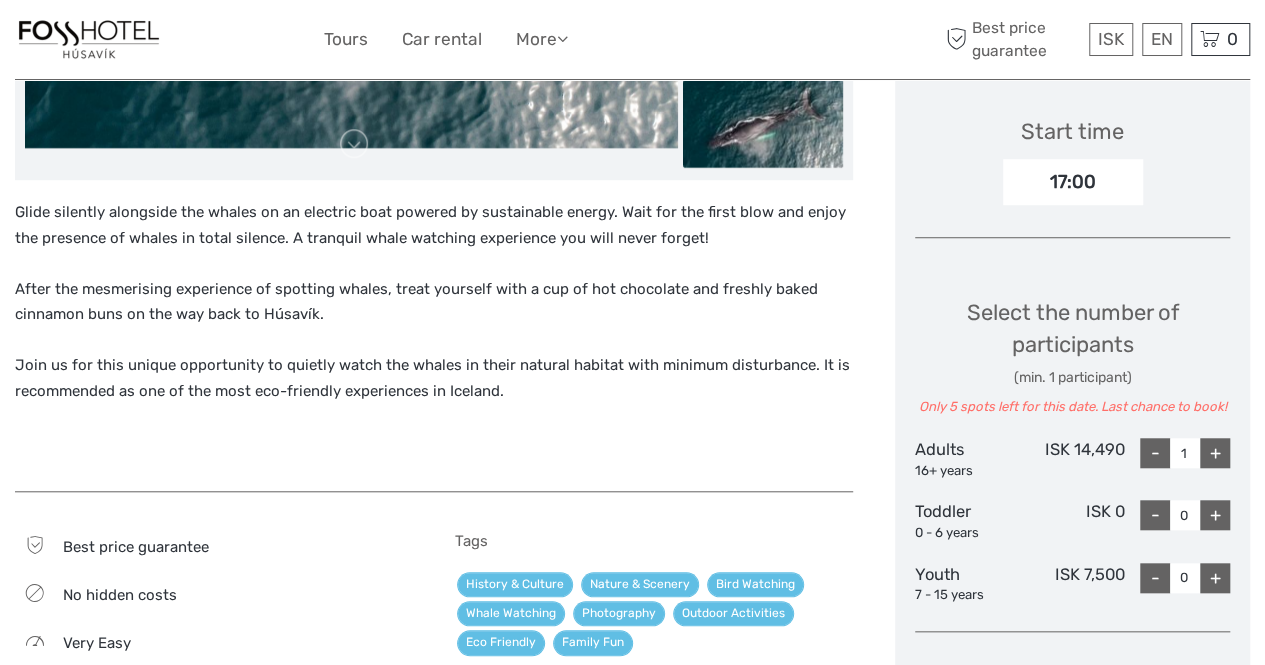 scroll, scrollTop: 653, scrollLeft: 0, axis: vertical 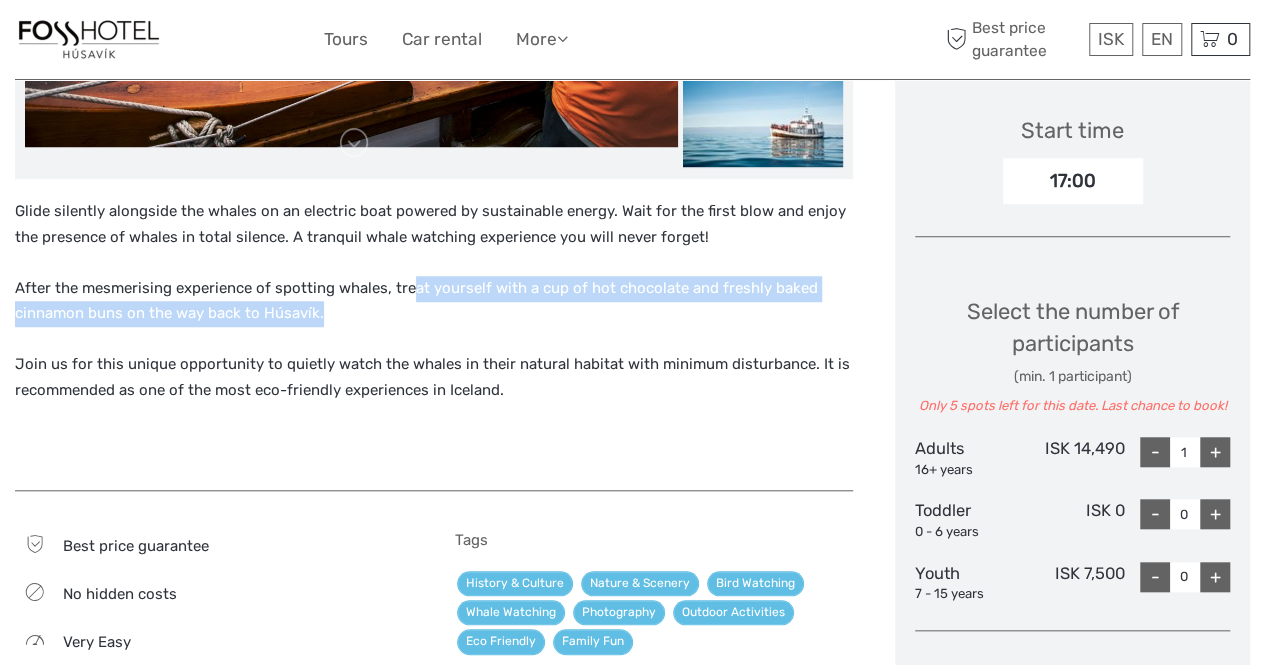 drag, startPoint x: 410, startPoint y: 288, endPoint x: 506, endPoint y: 324, distance: 102.528046 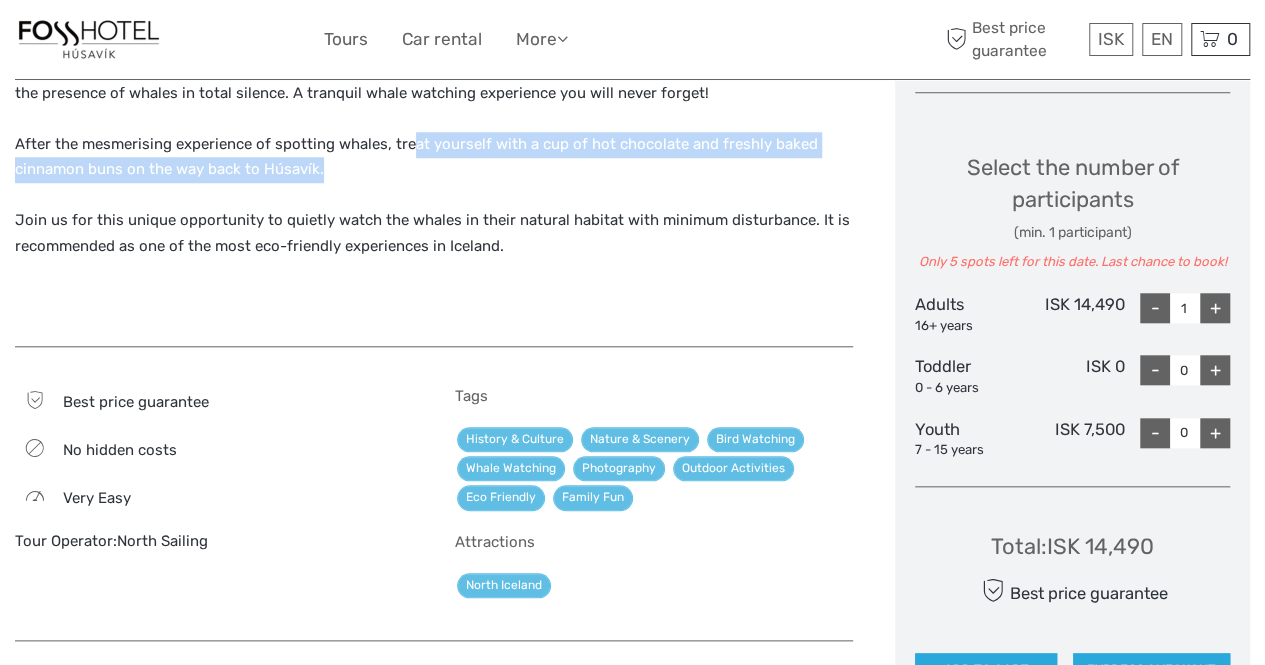 scroll, scrollTop: 796, scrollLeft: 0, axis: vertical 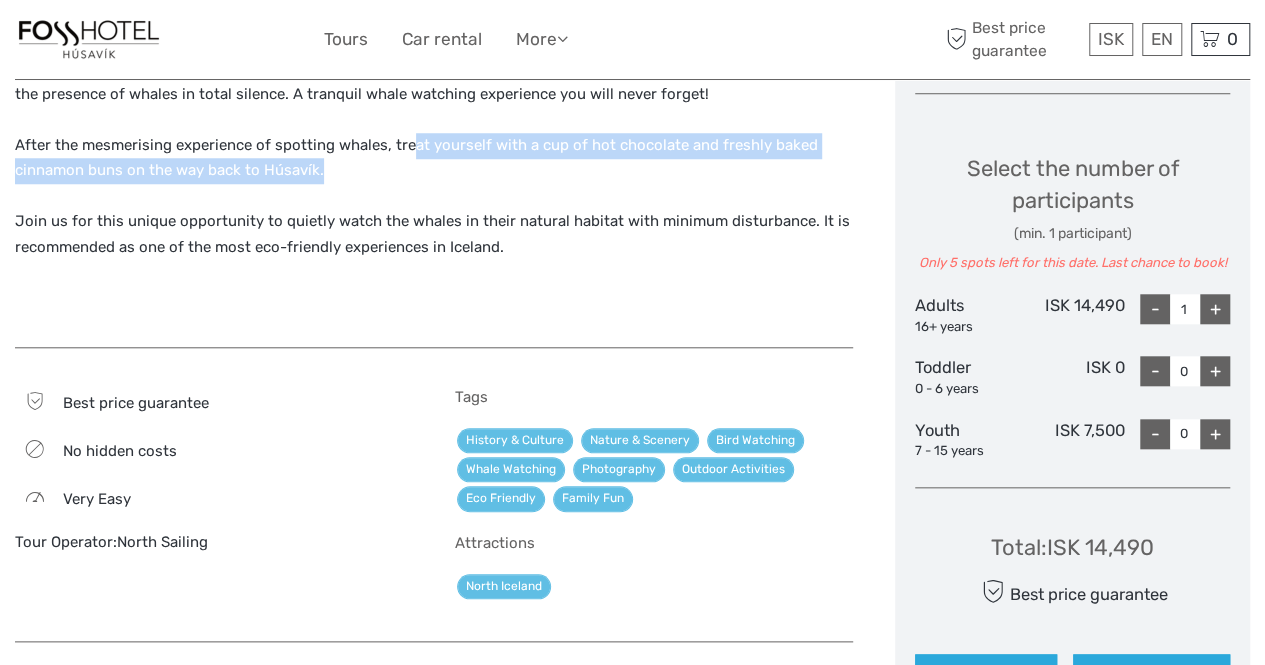 click on "+" at bounding box center (1215, 309) 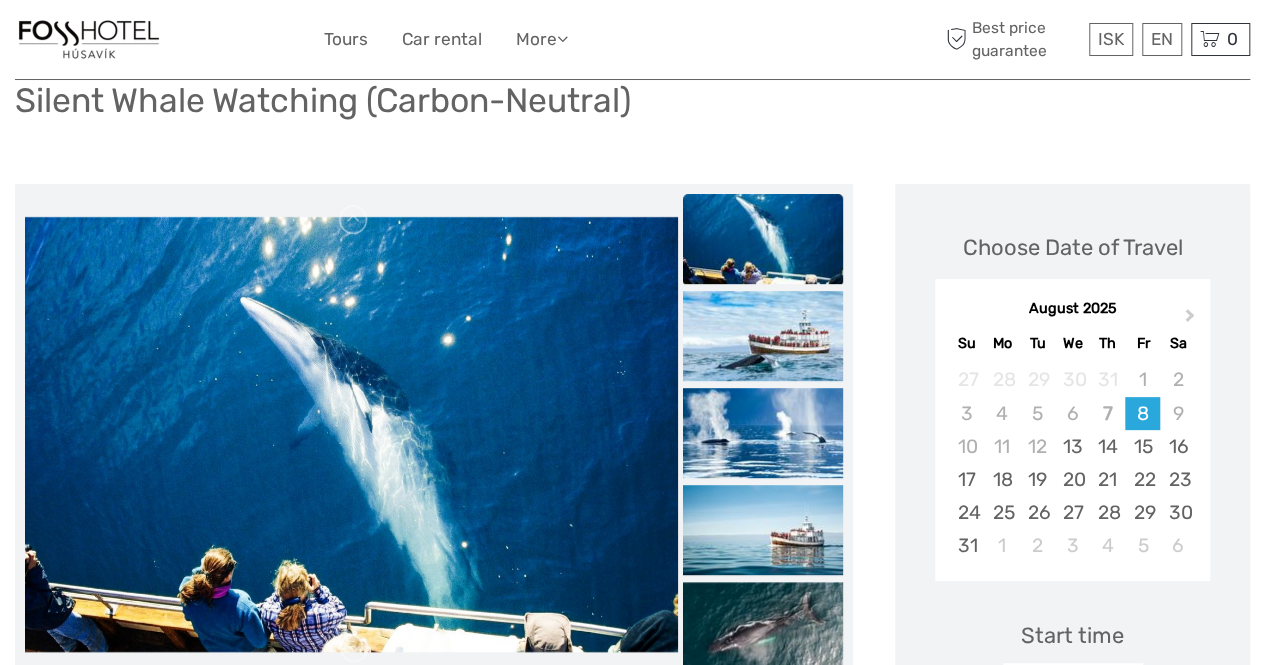 scroll, scrollTop: 145, scrollLeft: 0, axis: vertical 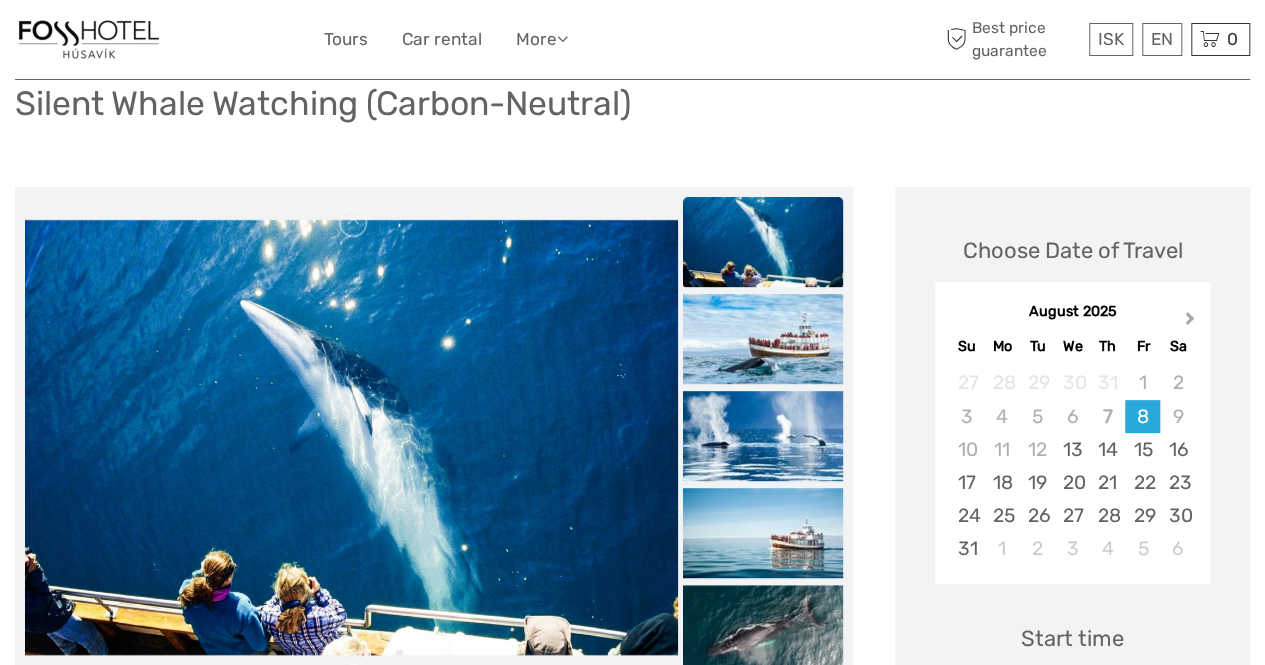 click on "Next Month" at bounding box center [1190, 322] 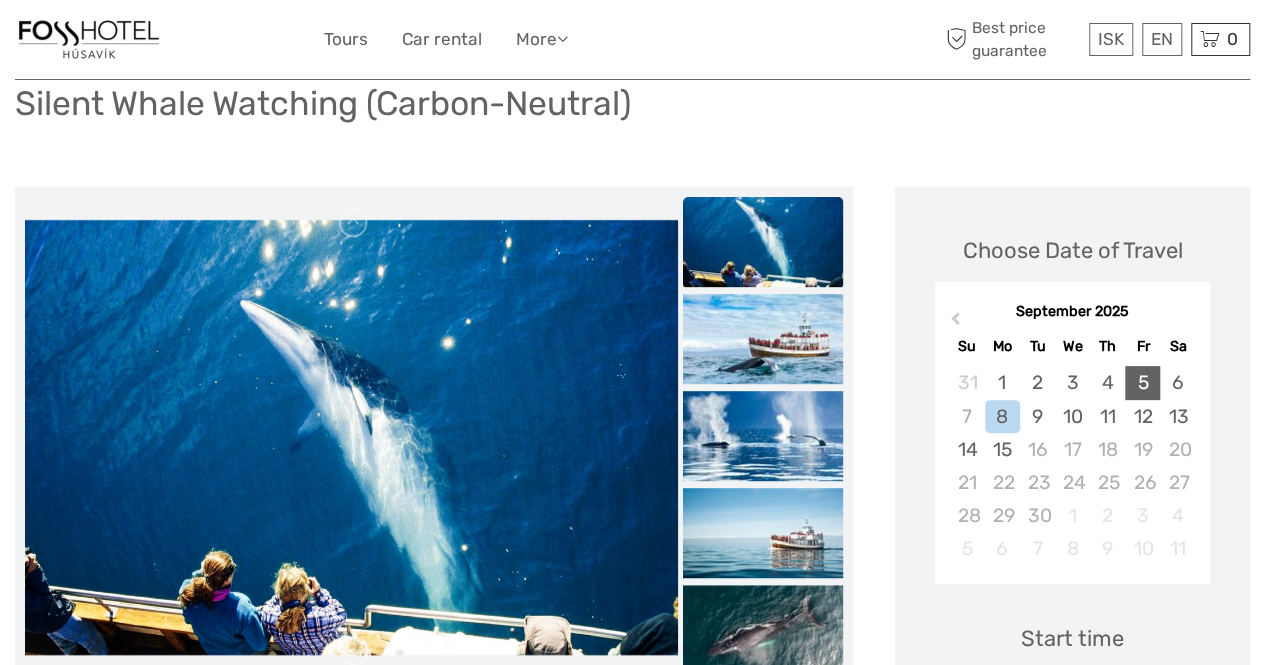 click on "5" at bounding box center [1142, 382] 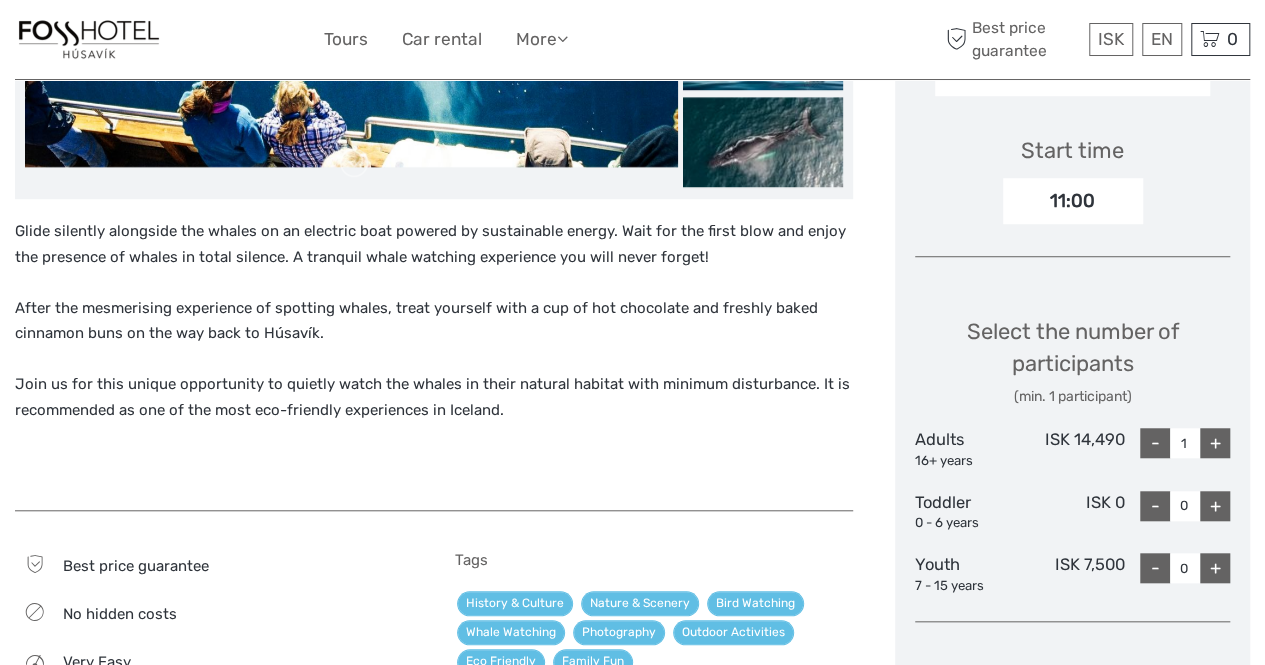 scroll, scrollTop: 634, scrollLeft: 0, axis: vertical 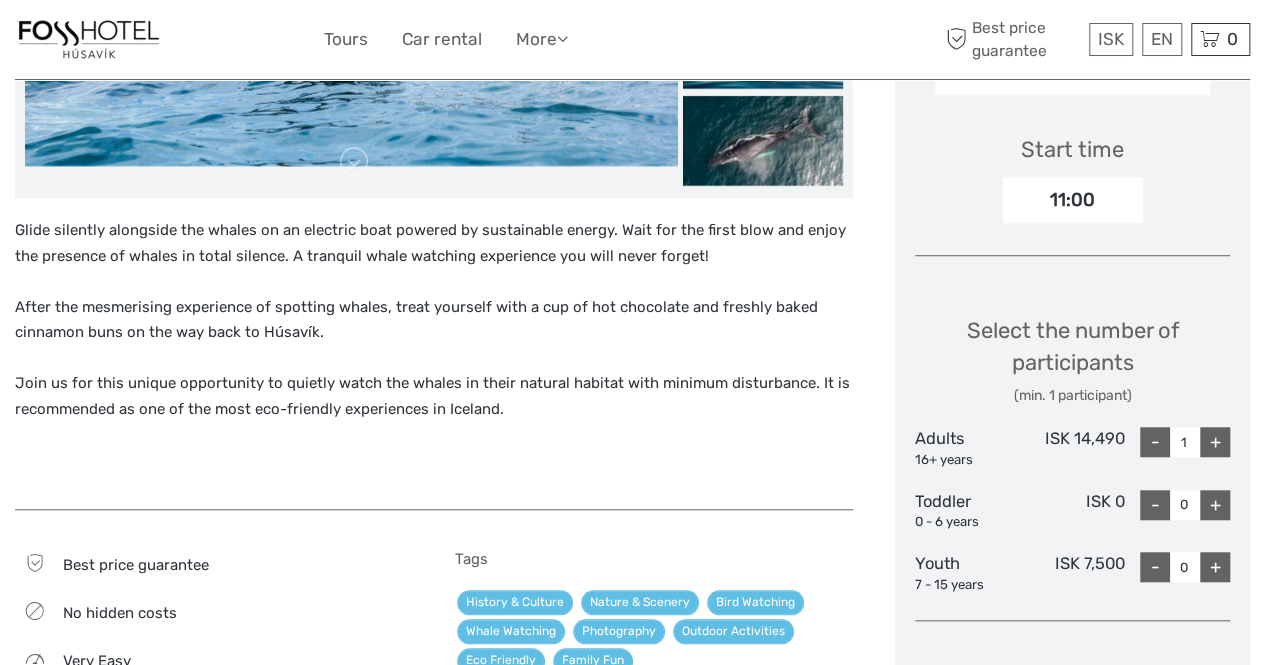 click on "11:00" at bounding box center [1073, 200] 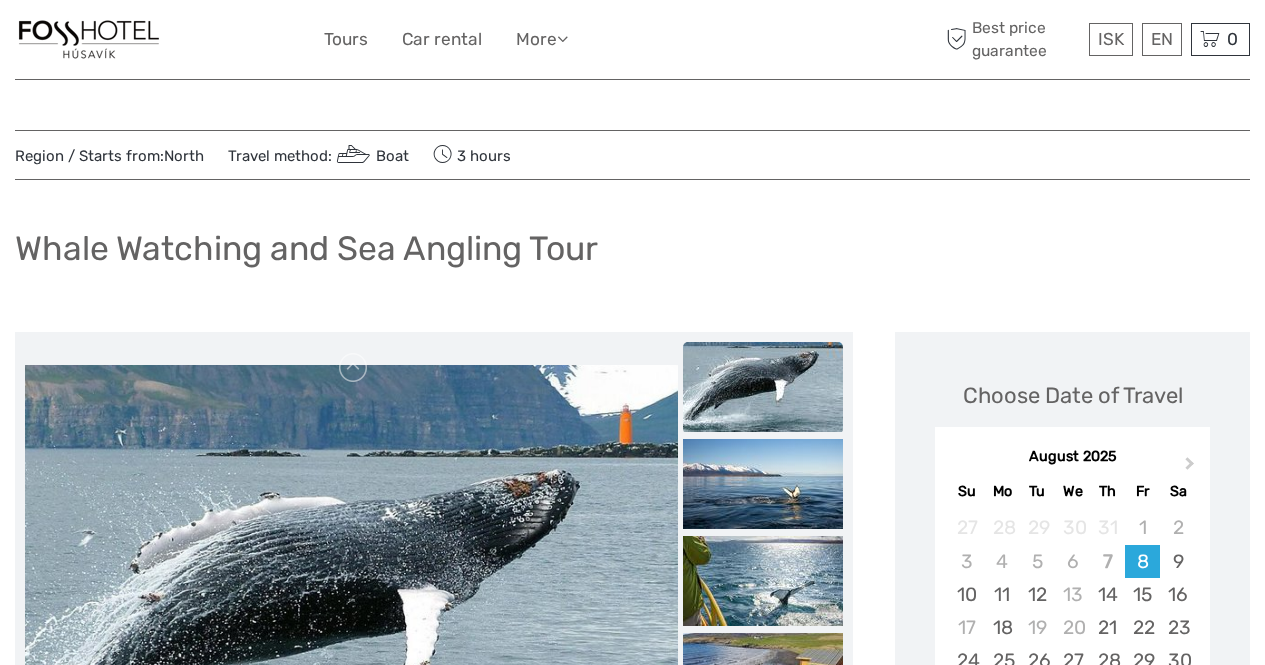 scroll, scrollTop: 0, scrollLeft: 0, axis: both 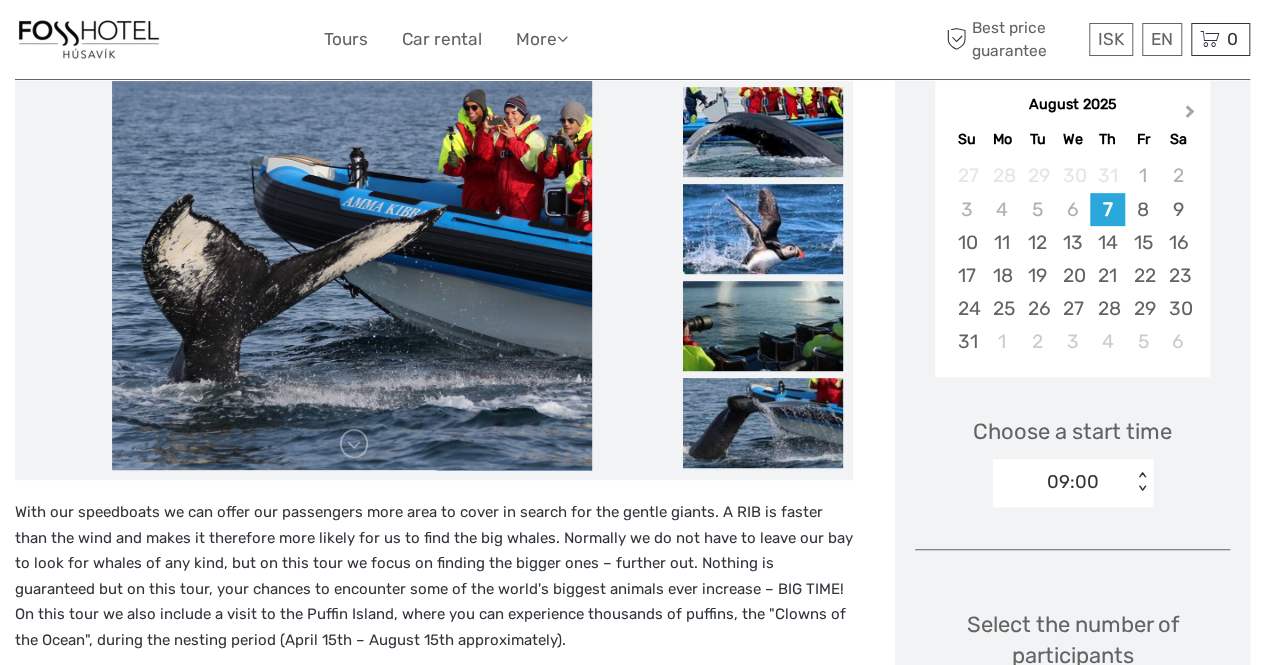 click on "Next Month" at bounding box center [1192, 116] 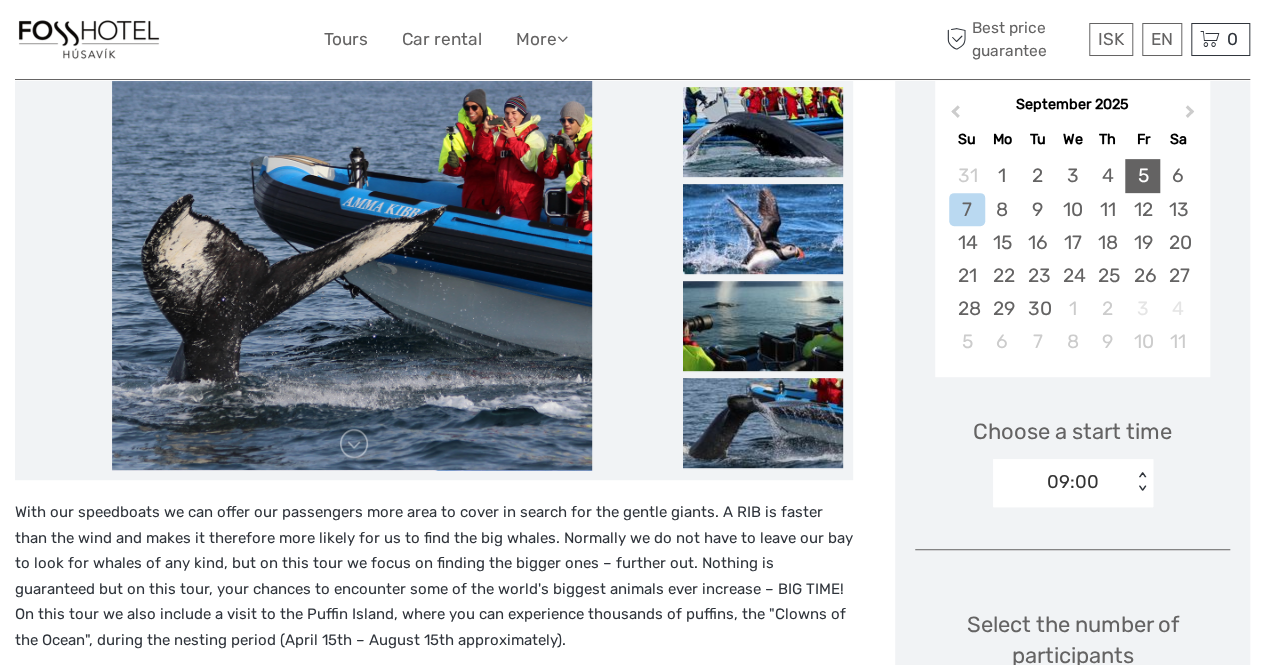 click on "5" at bounding box center (1142, 175) 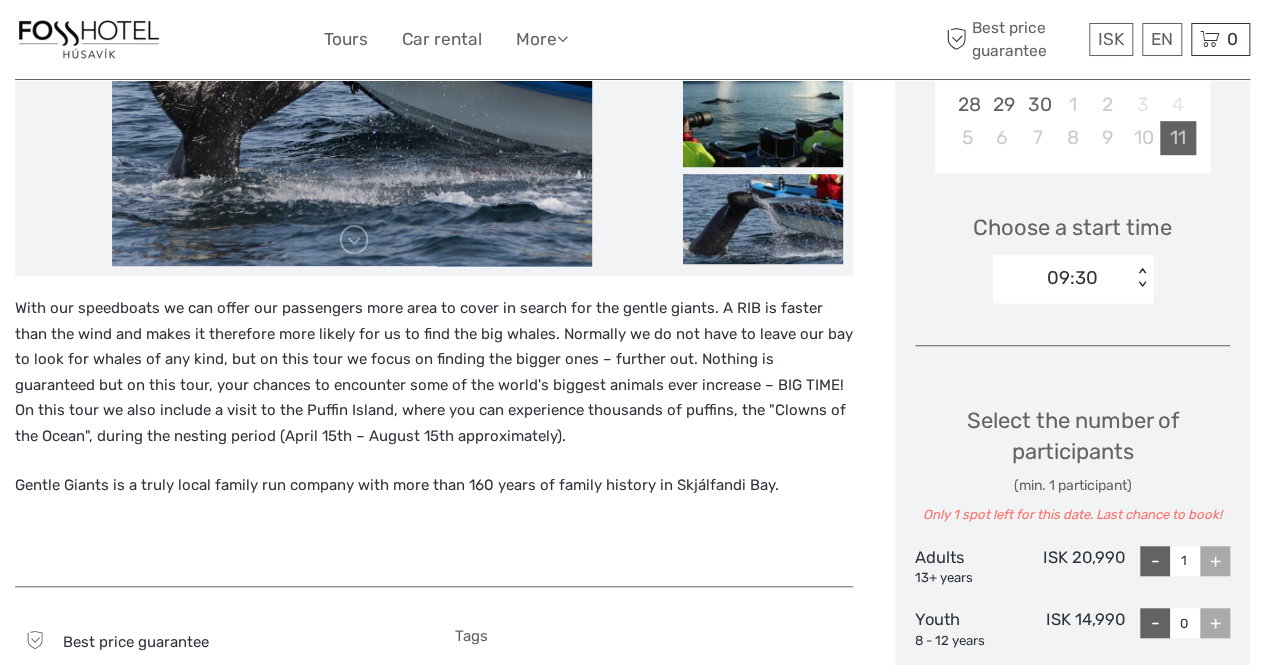 scroll, scrollTop: 580, scrollLeft: 0, axis: vertical 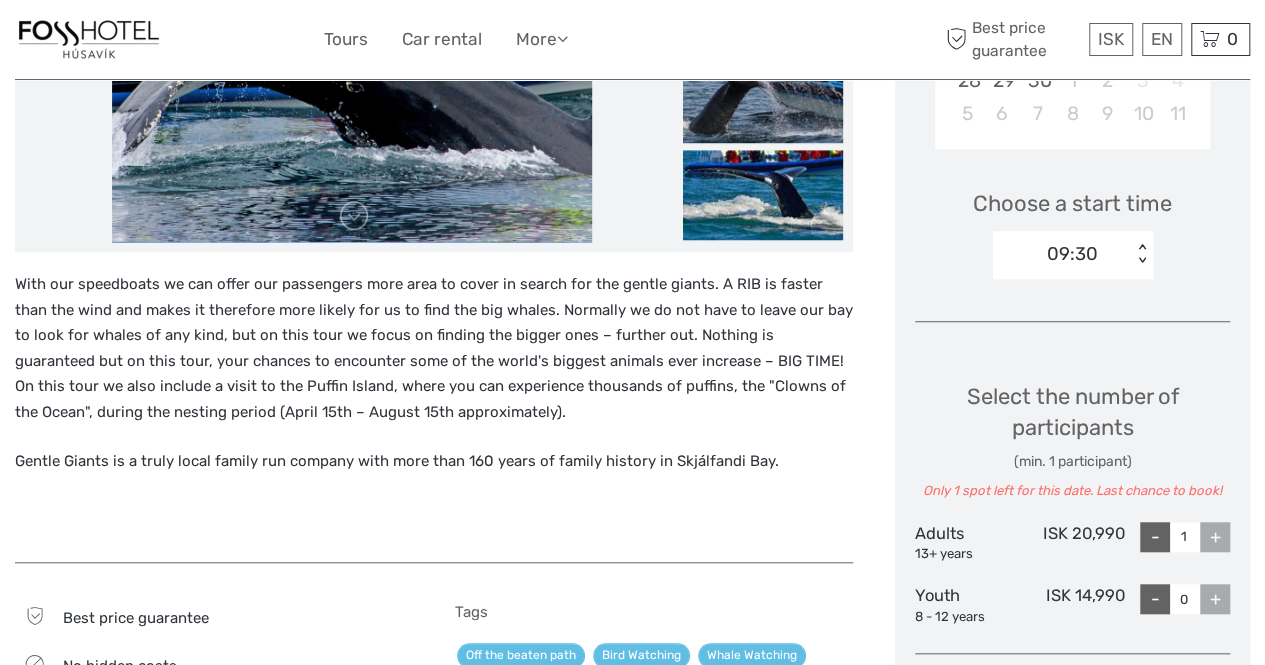 click on "09:30" at bounding box center [1072, 254] 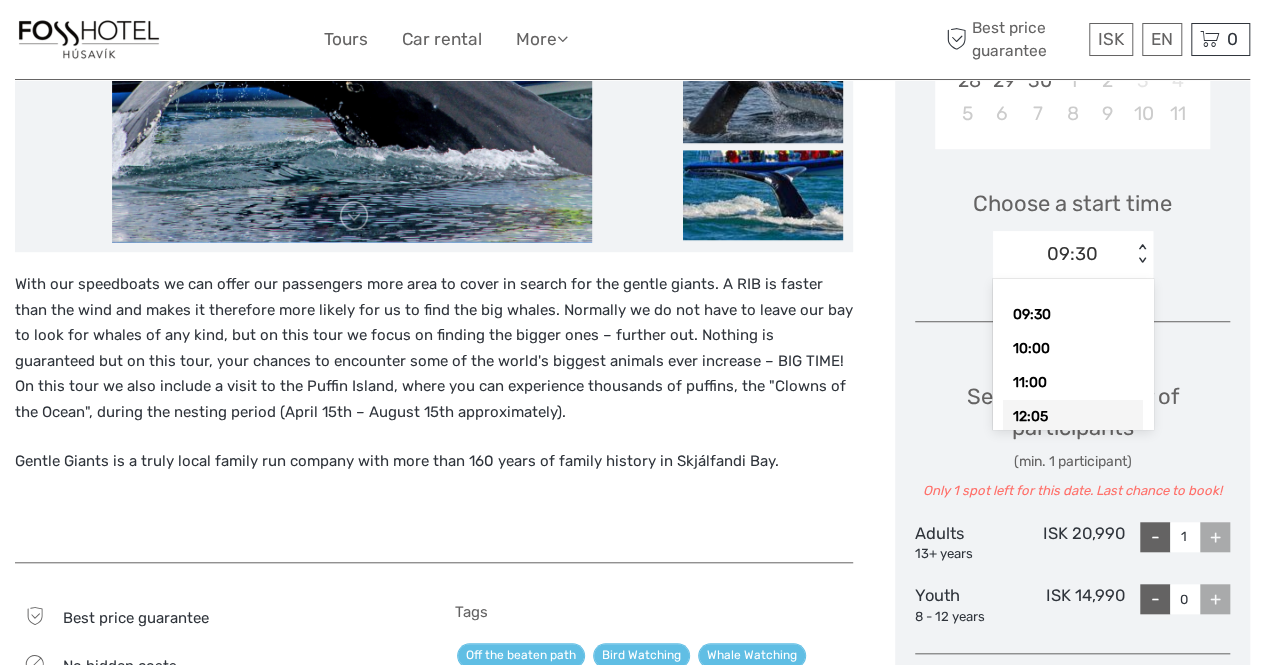 click on "12:05" at bounding box center [1073, 417] 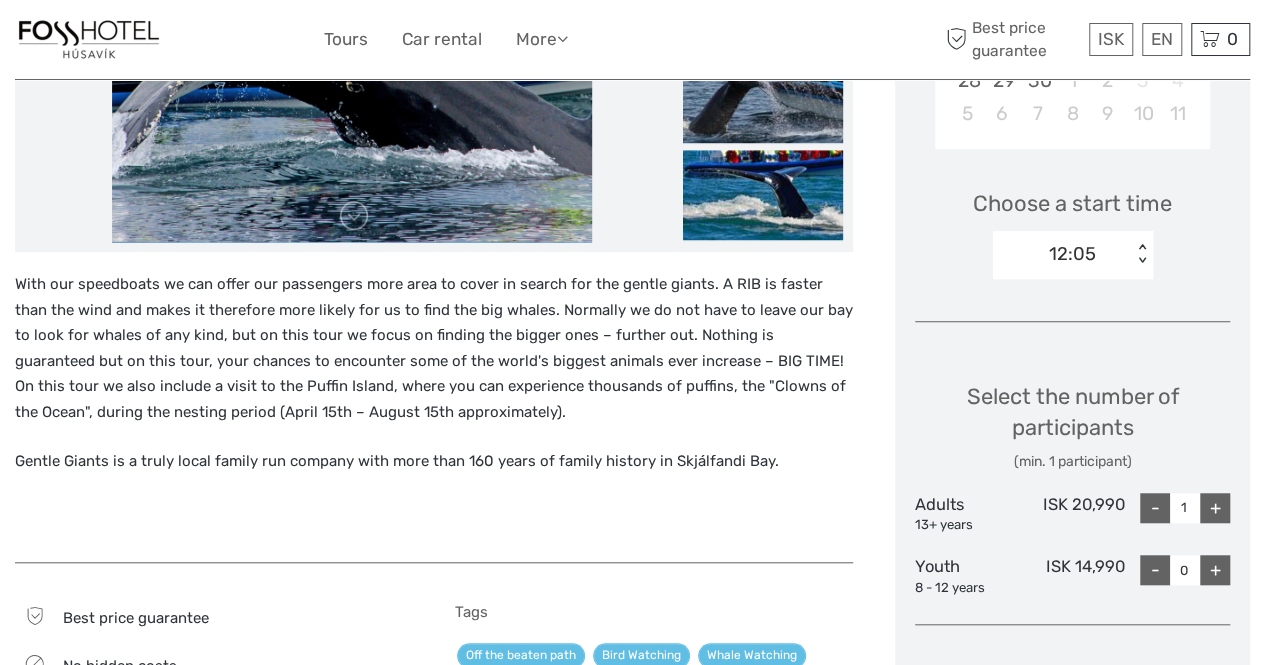 click on "+" at bounding box center (1215, 508) 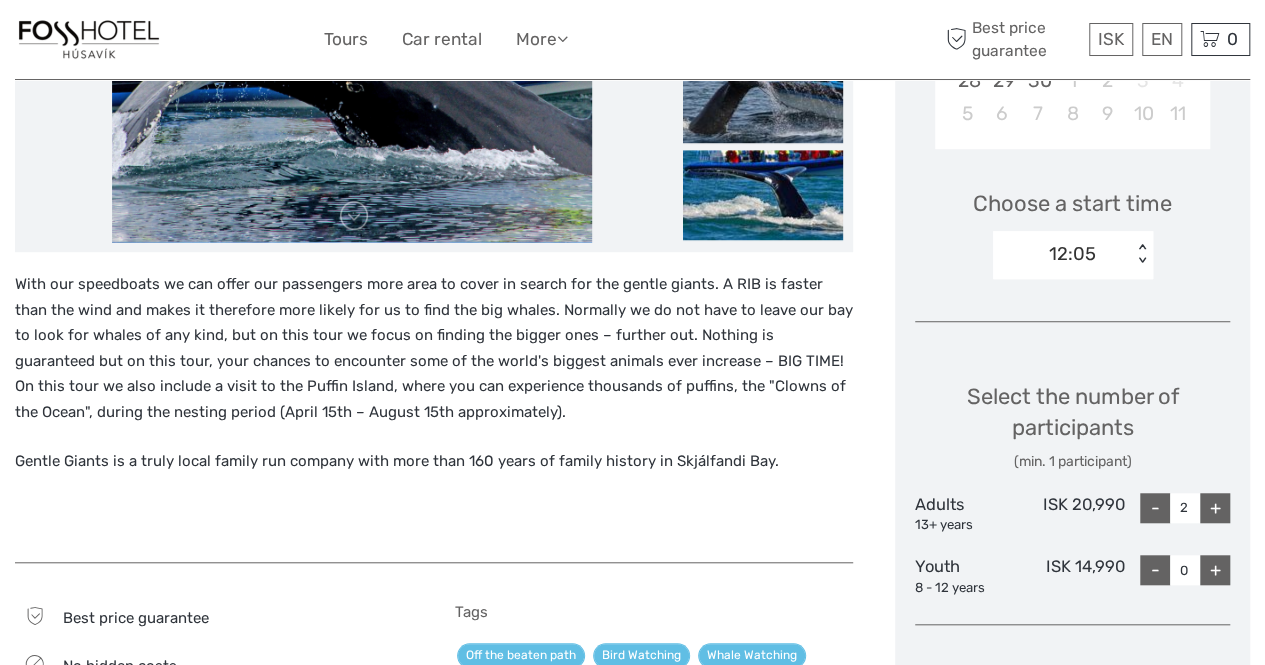 click on "12:05" at bounding box center [1062, 254] 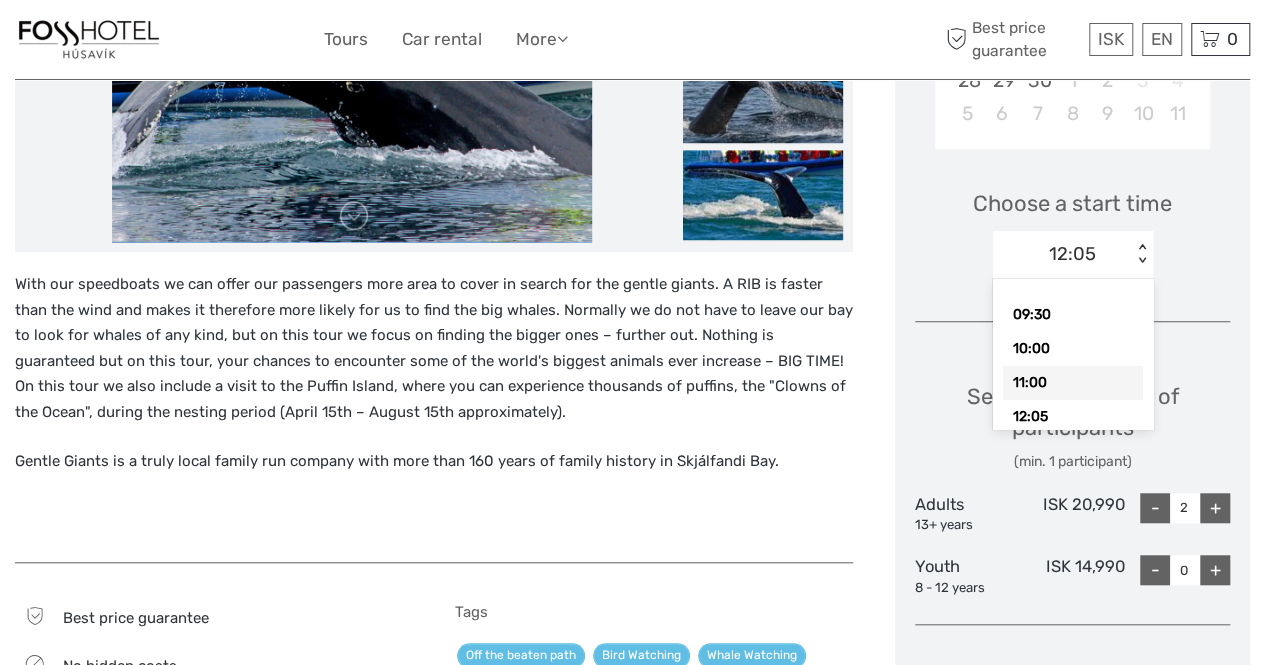 click on "11:00" at bounding box center [1073, 383] 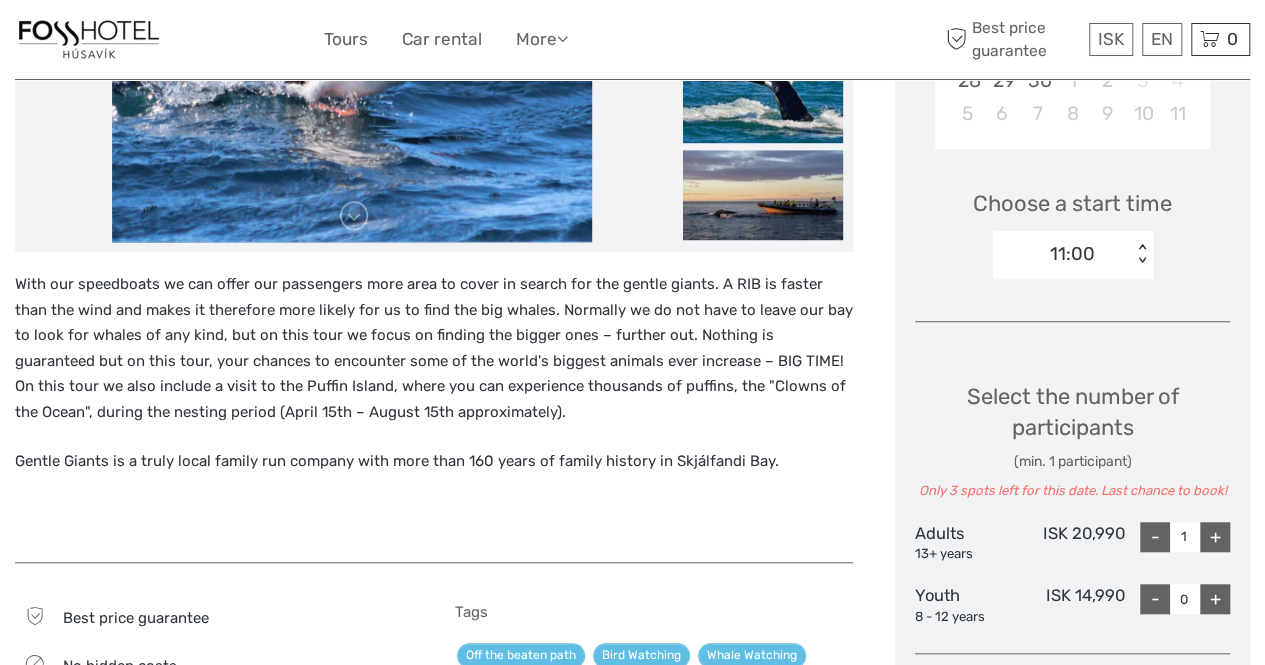 click on "11:00 < >" at bounding box center [1073, 255] 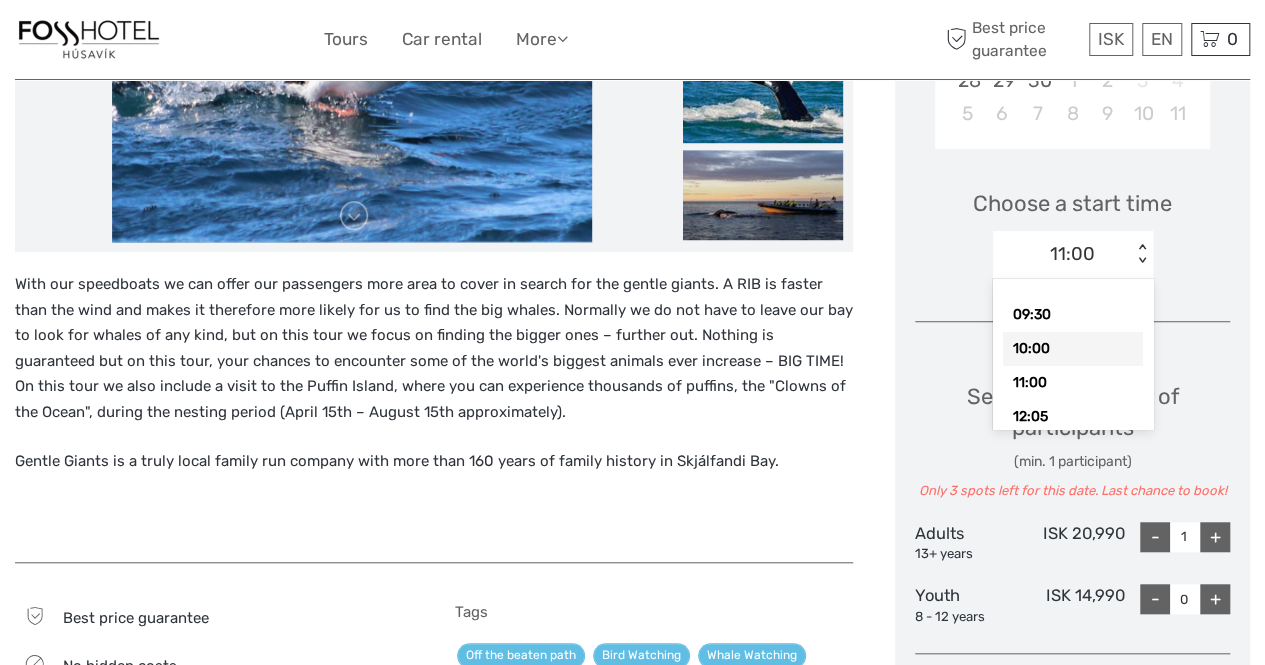 click on "10:00" at bounding box center (1073, 349) 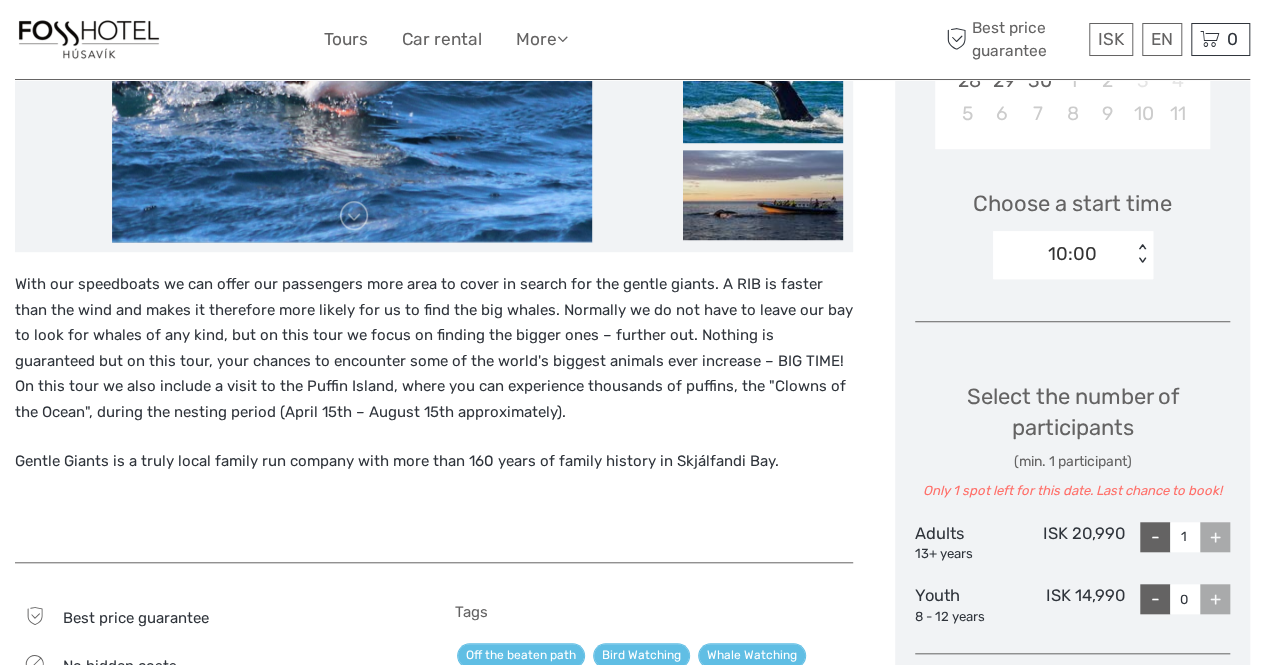 click on "10:00" at bounding box center (1072, 254) 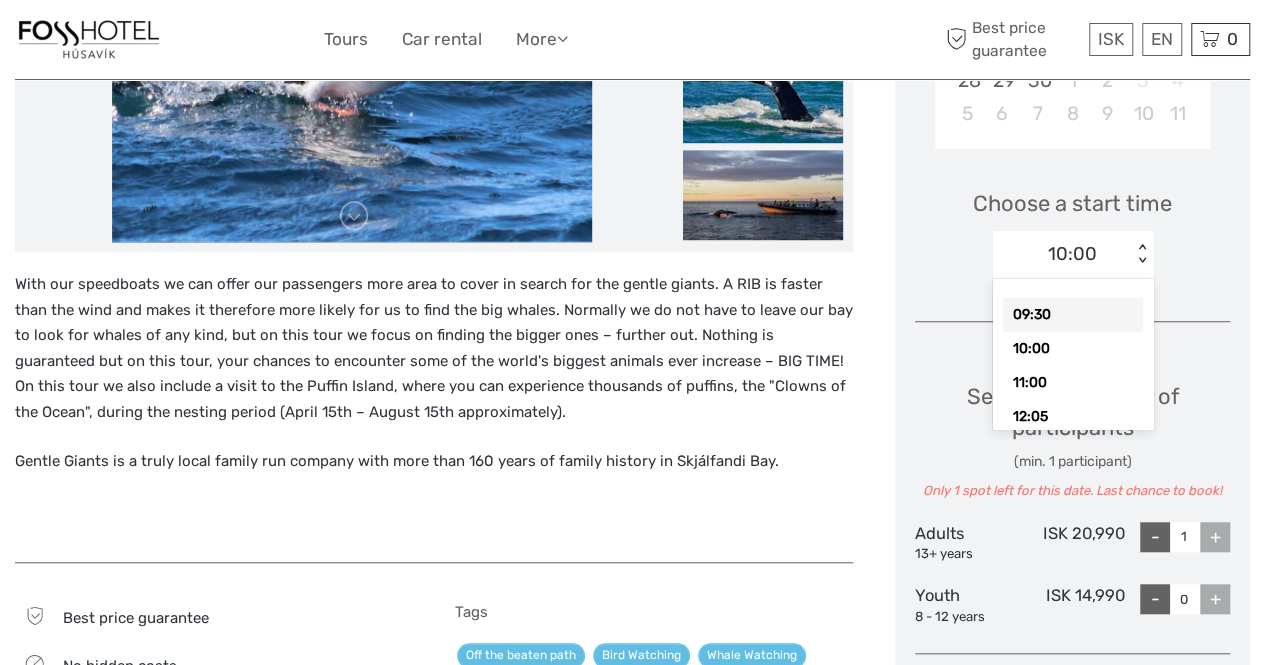 click on "09:30" at bounding box center (1073, 315) 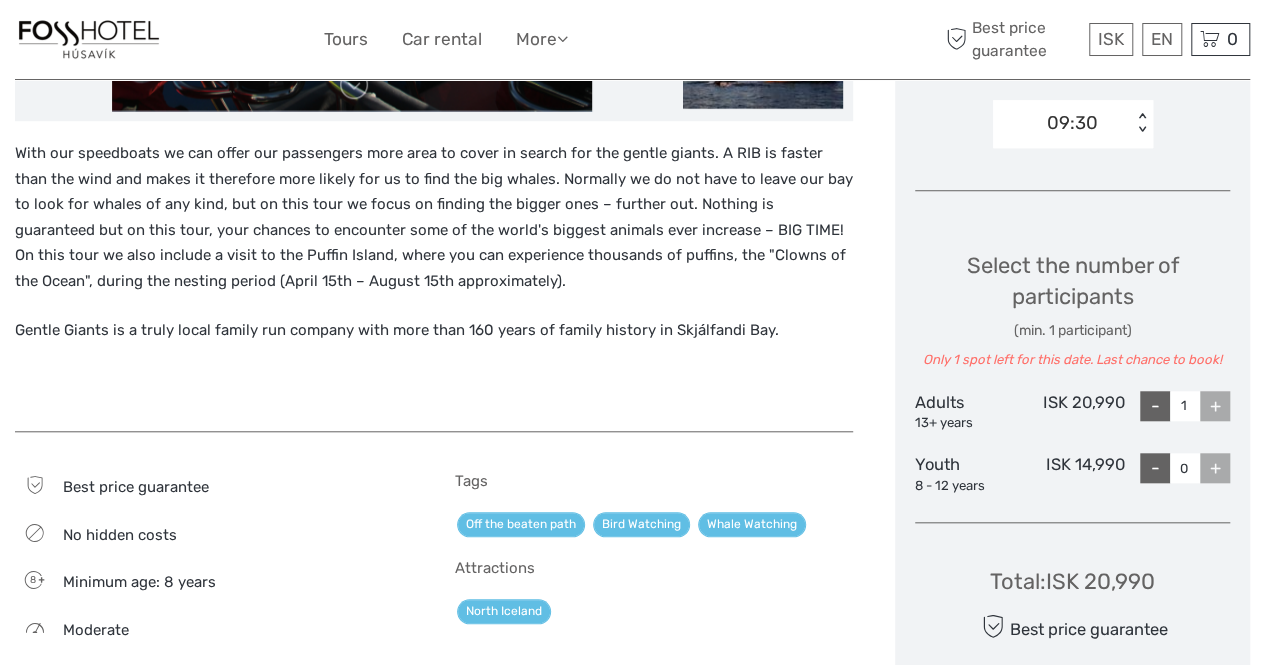 scroll, scrollTop: 716, scrollLeft: 0, axis: vertical 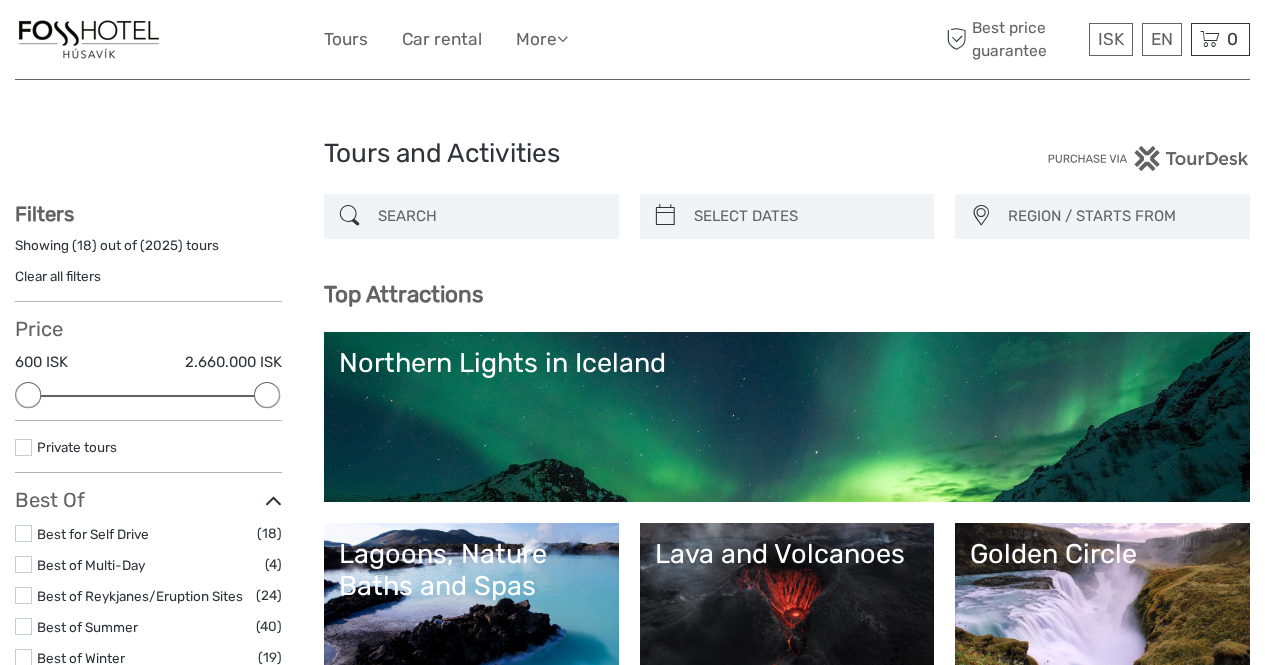 select 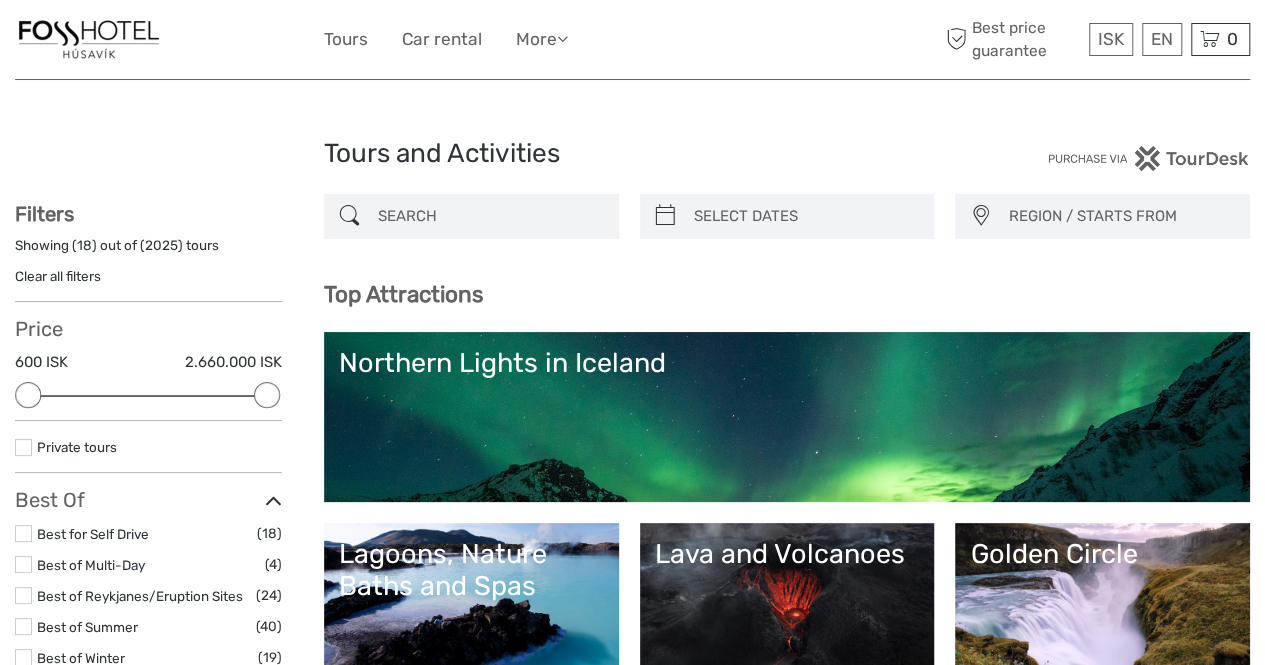 scroll, scrollTop: 0, scrollLeft: 0, axis: both 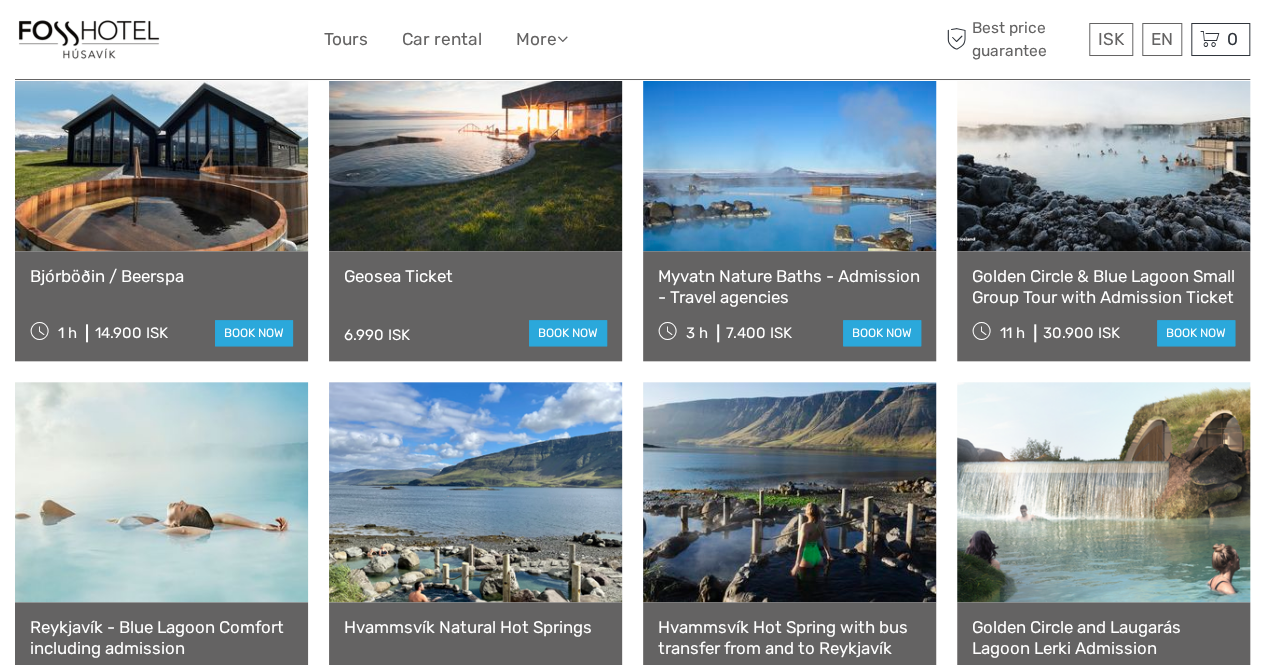 click at bounding box center (475, 141) 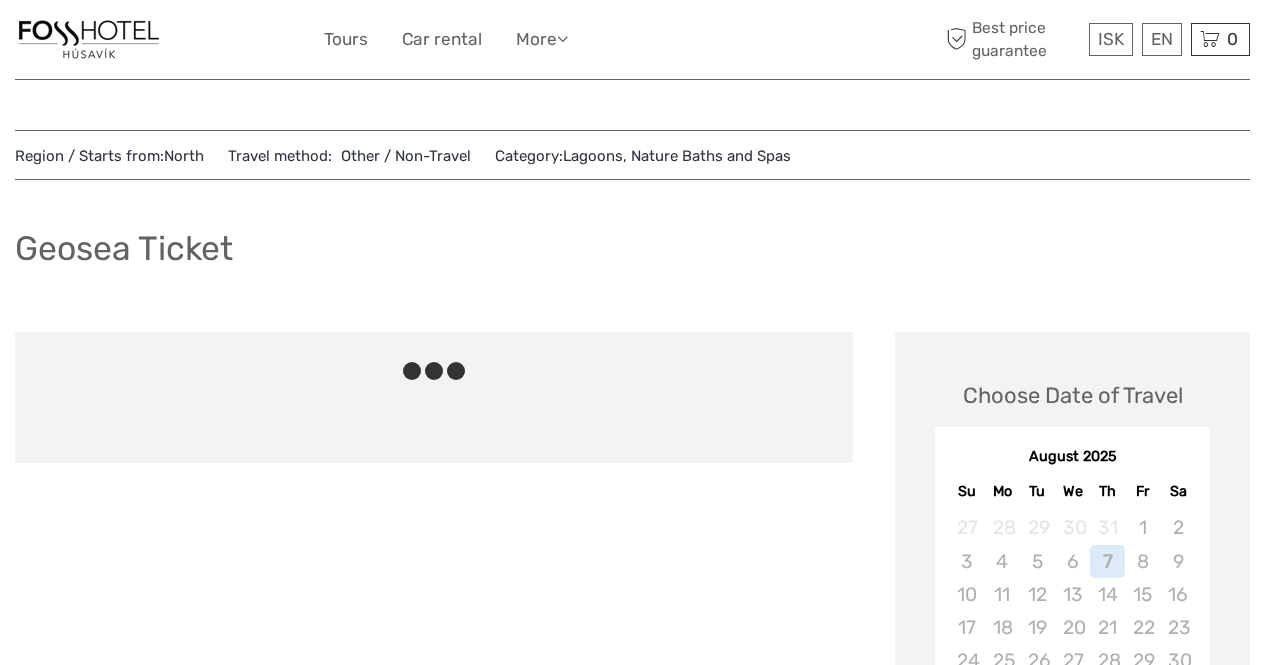 scroll, scrollTop: 0, scrollLeft: 0, axis: both 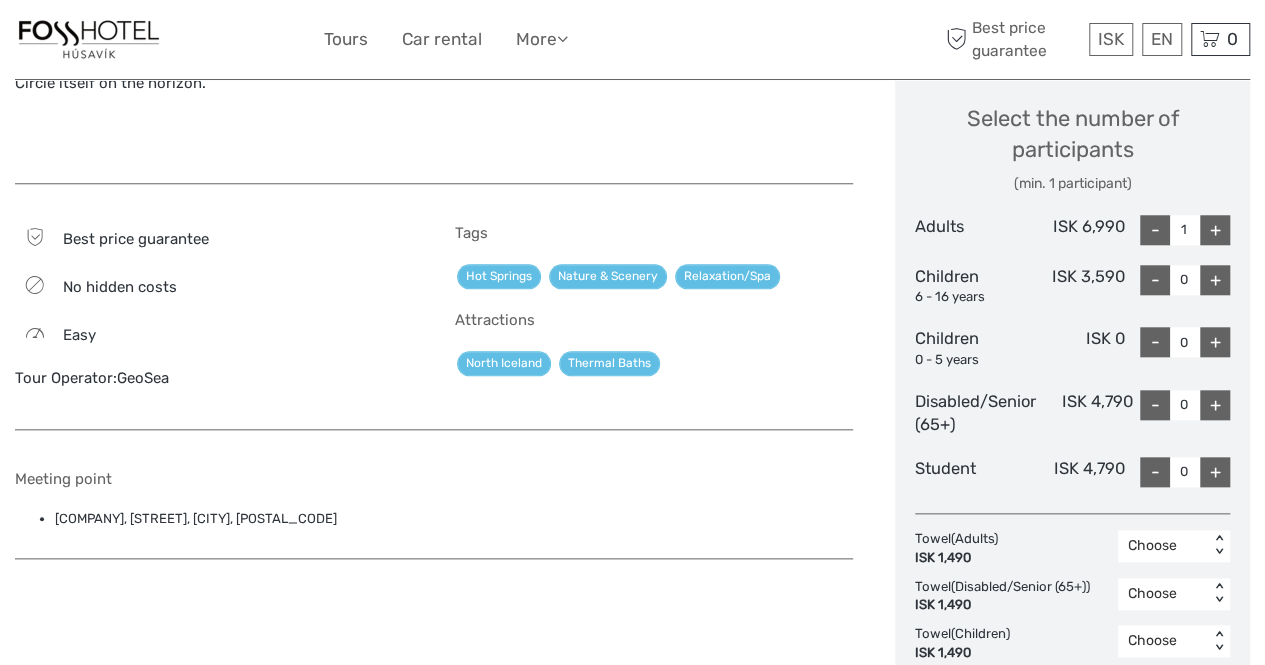click on "+" at bounding box center (1215, 230) 